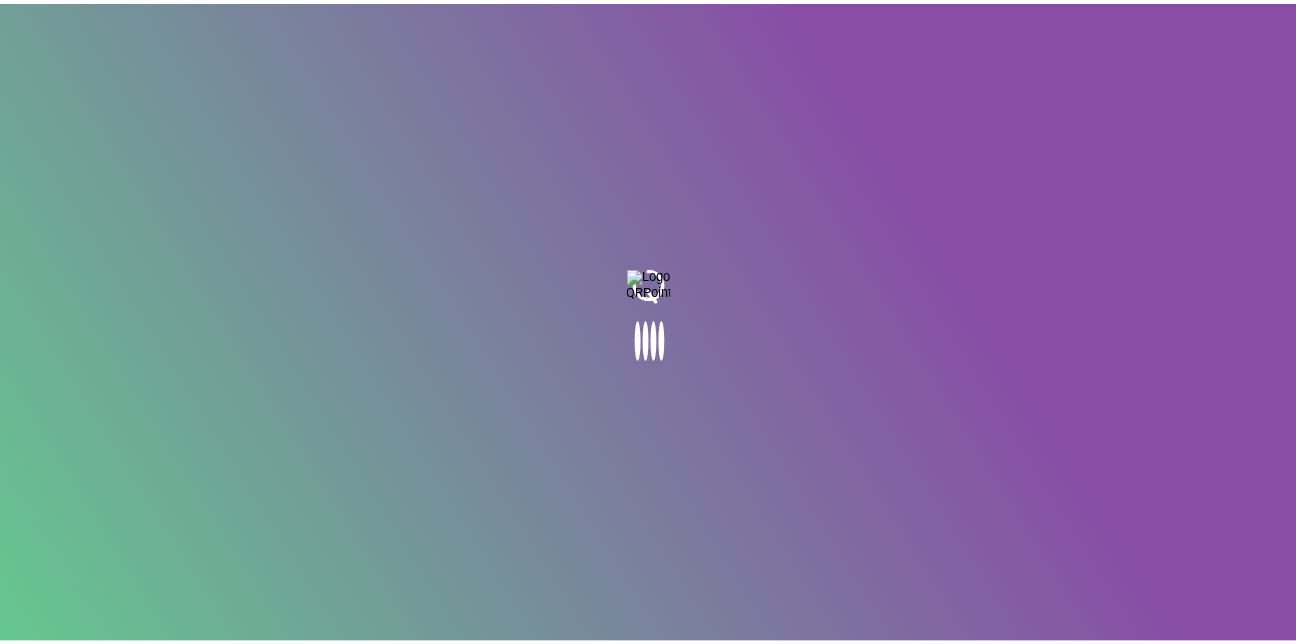 scroll, scrollTop: 0, scrollLeft: 0, axis: both 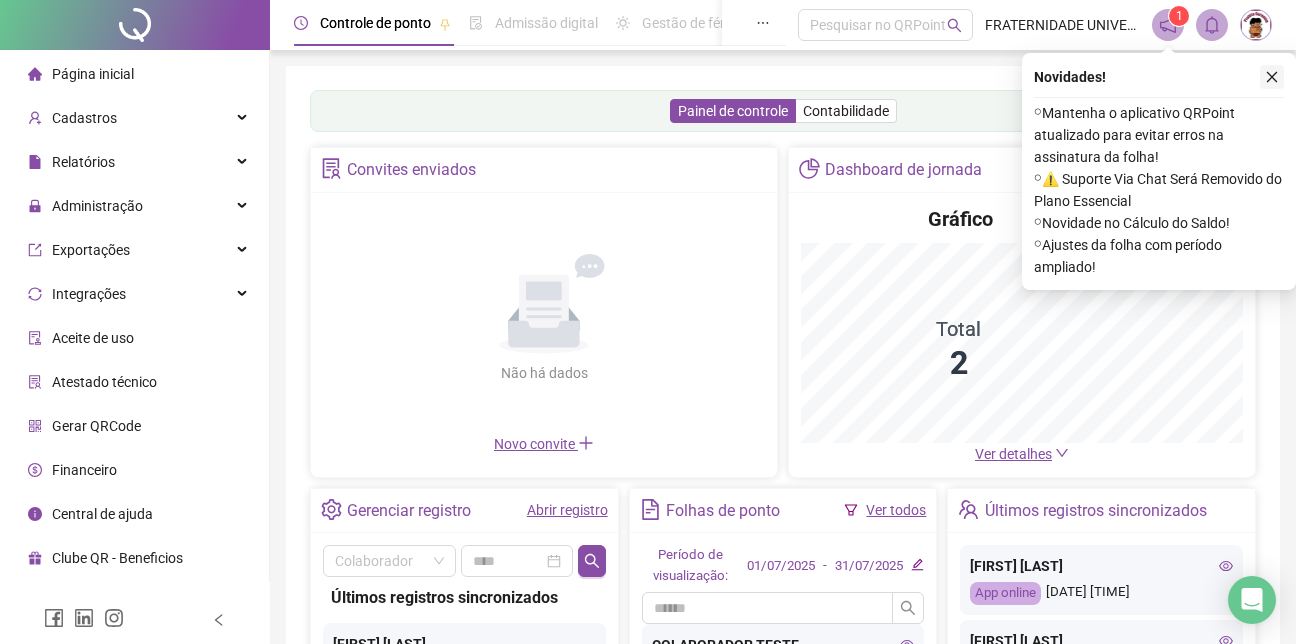 click 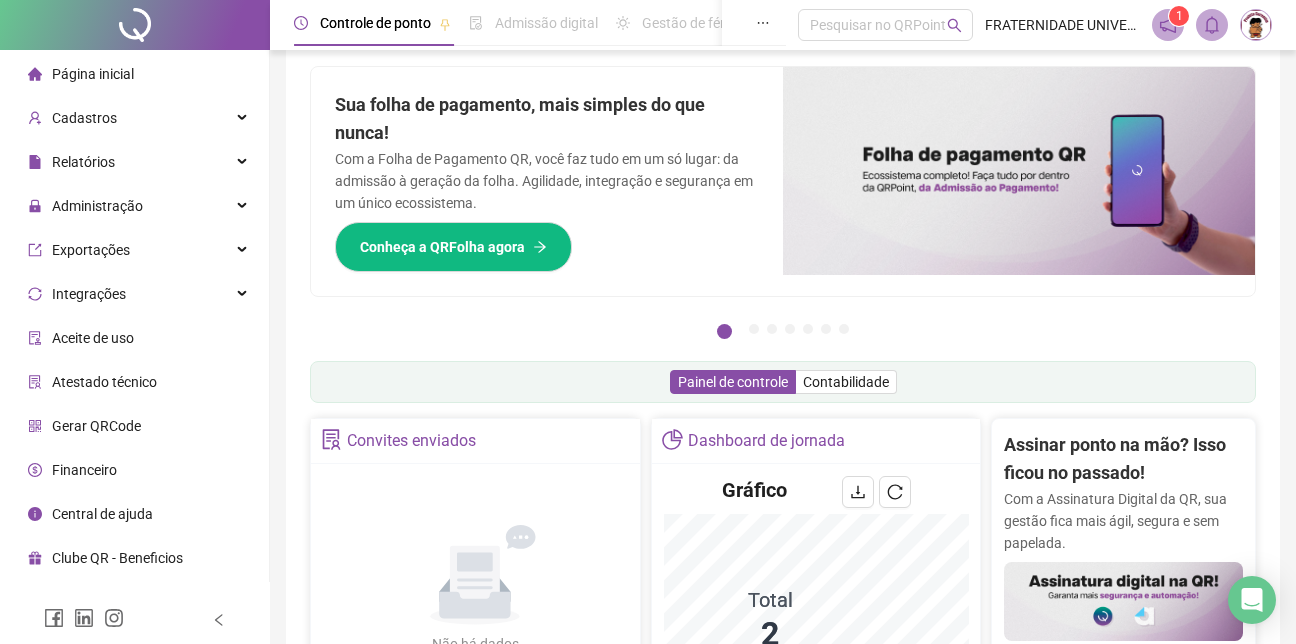 scroll, scrollTop: 0, scrollLeft: 0, axis: both 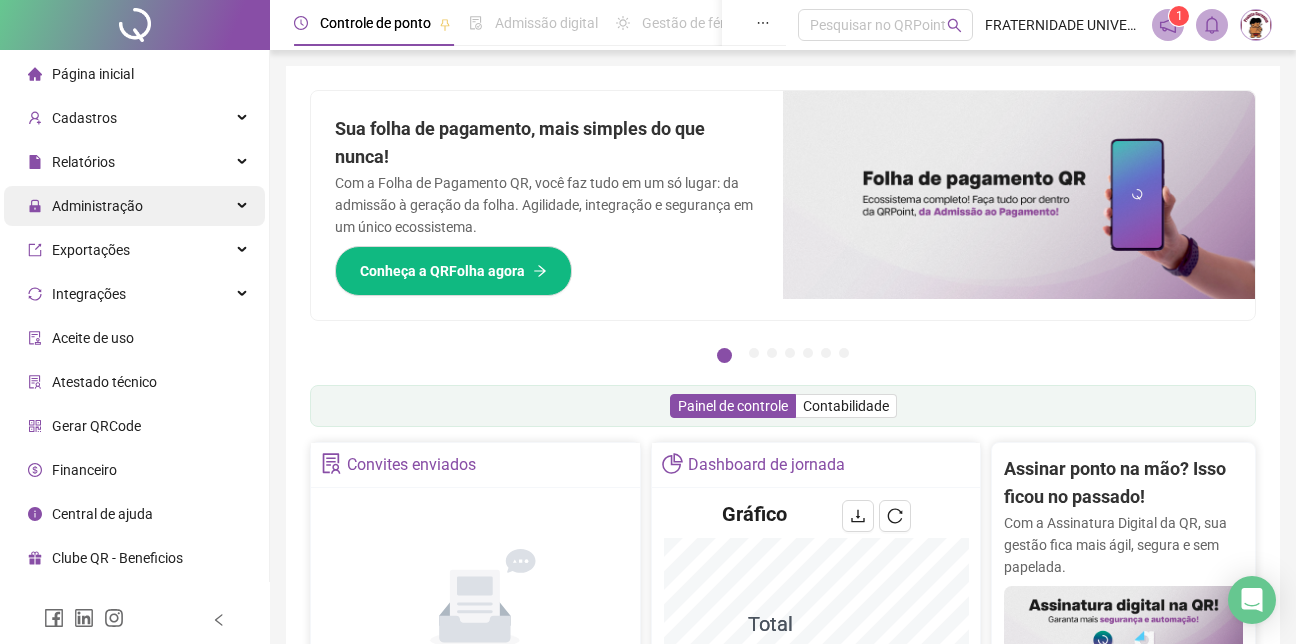 click on "Administração" at bounding box center [97, 206] 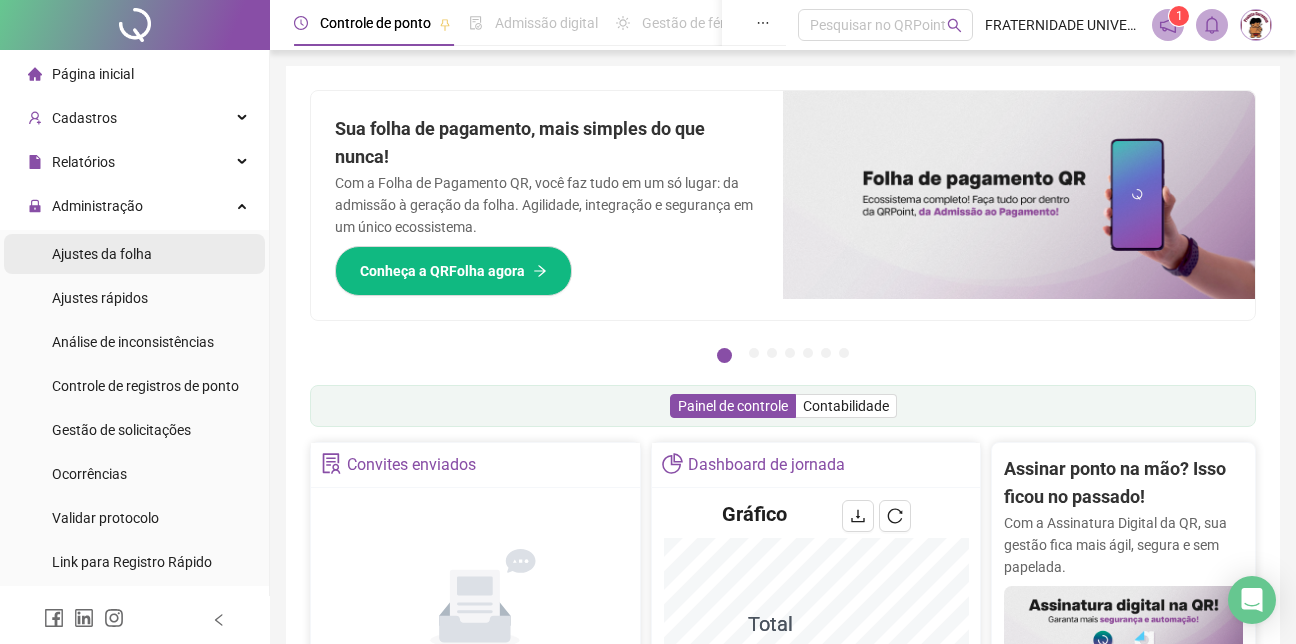 click on "Ajustes da folha" at bounding box center [102, 254] 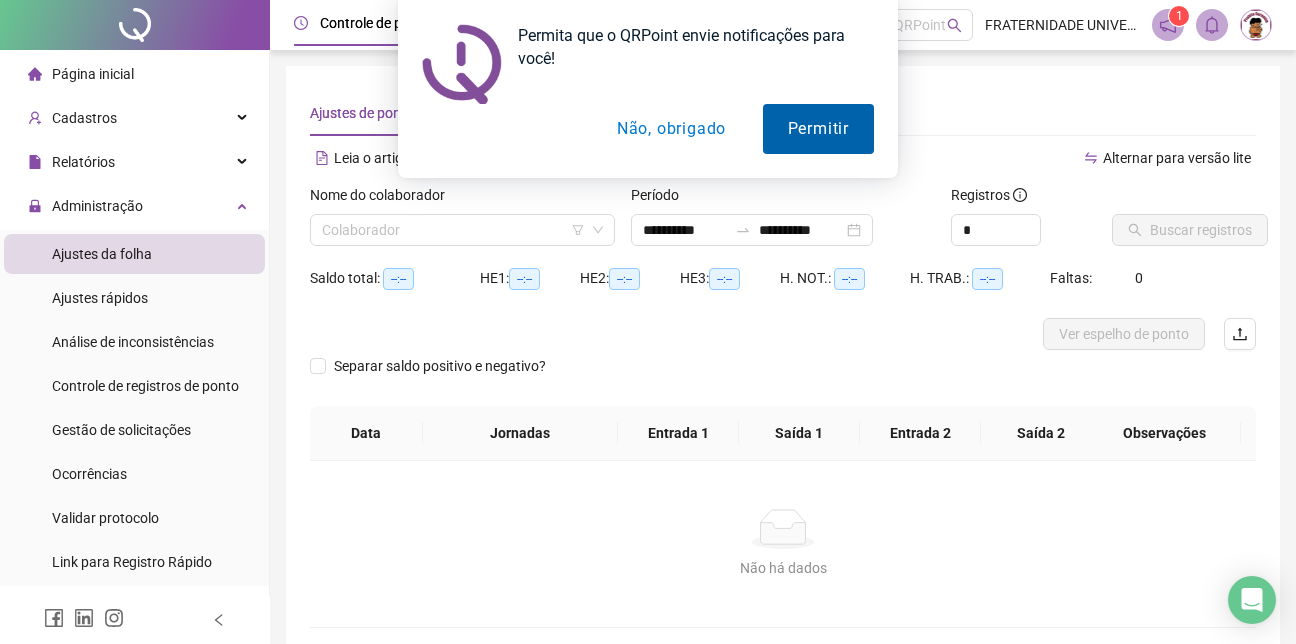 click on "Permitir" at bounding box center (818, 129) 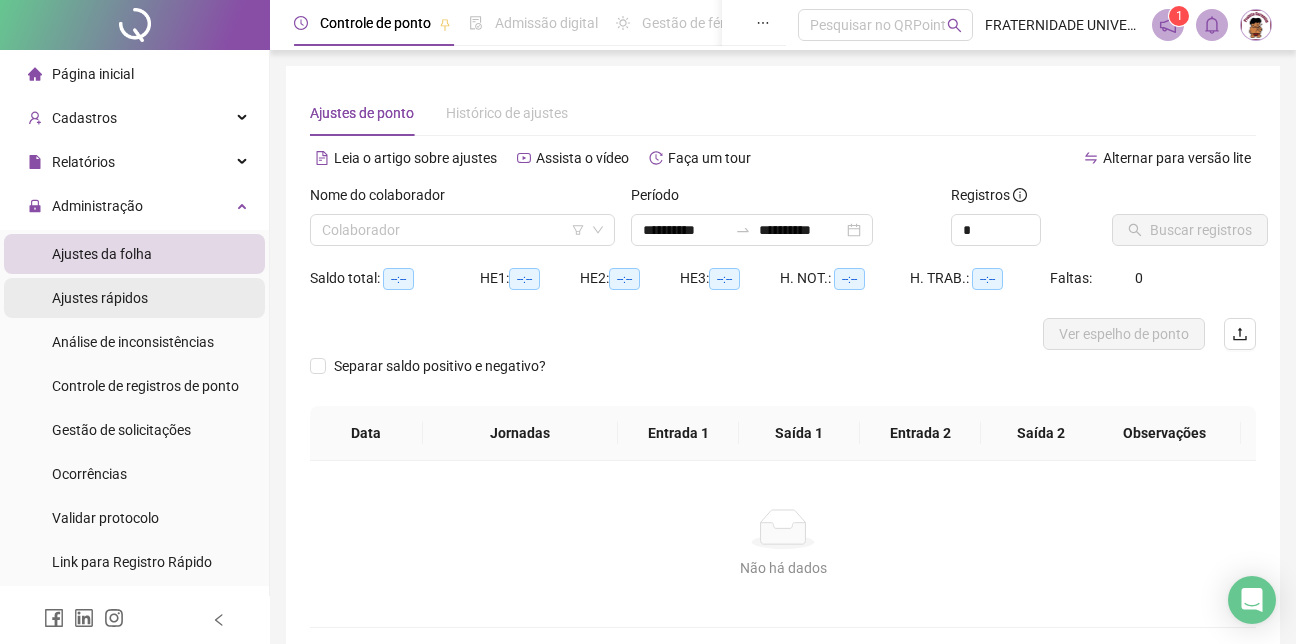 click on "Ajustes rápidos" at bounding box center [100, 298] 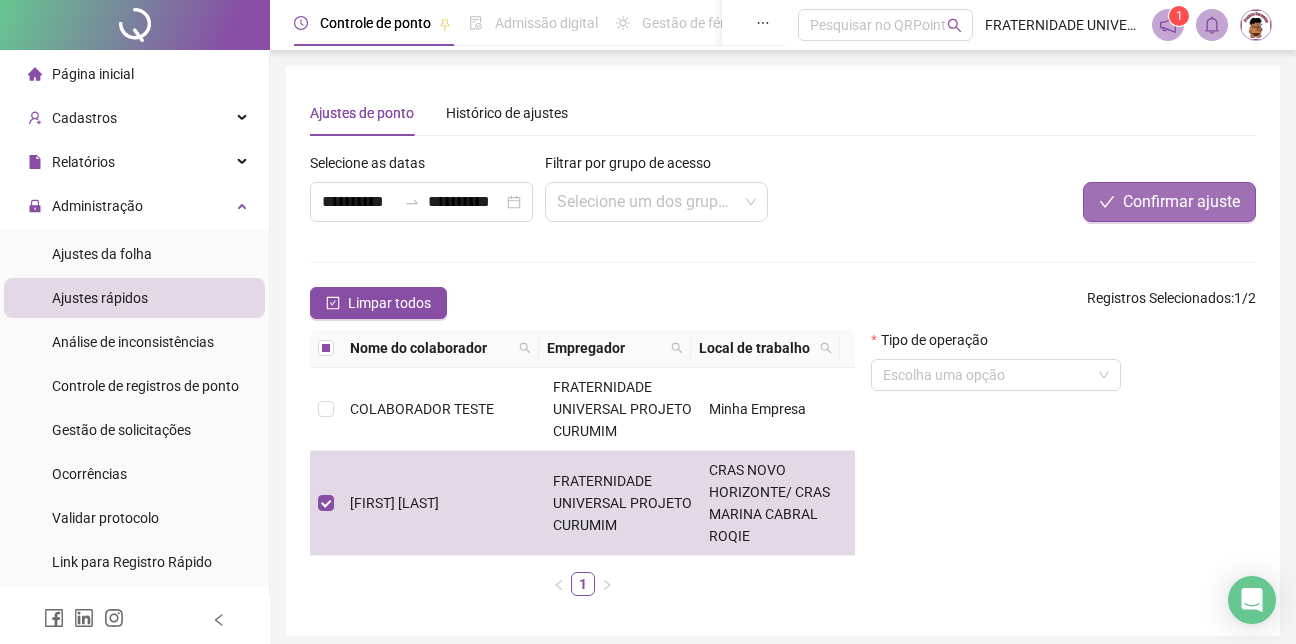click on "Confirmar ajuste" at bounding box center [1181, 202] 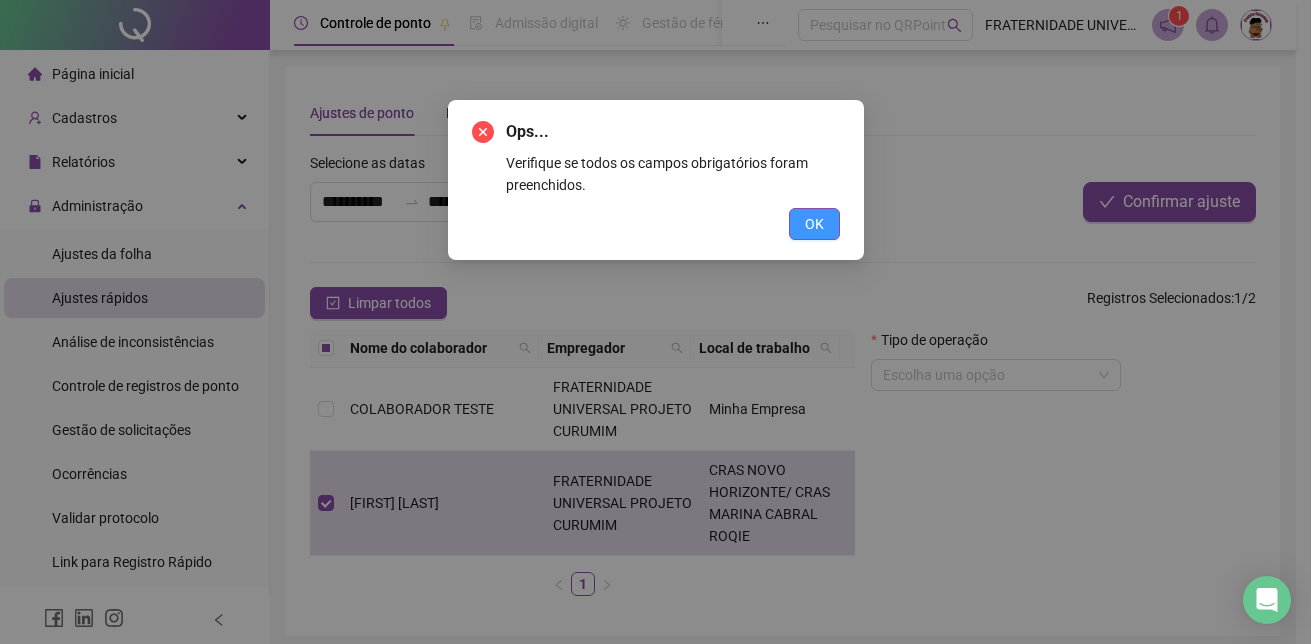 click on "OK" at bounding box center [814, 224] 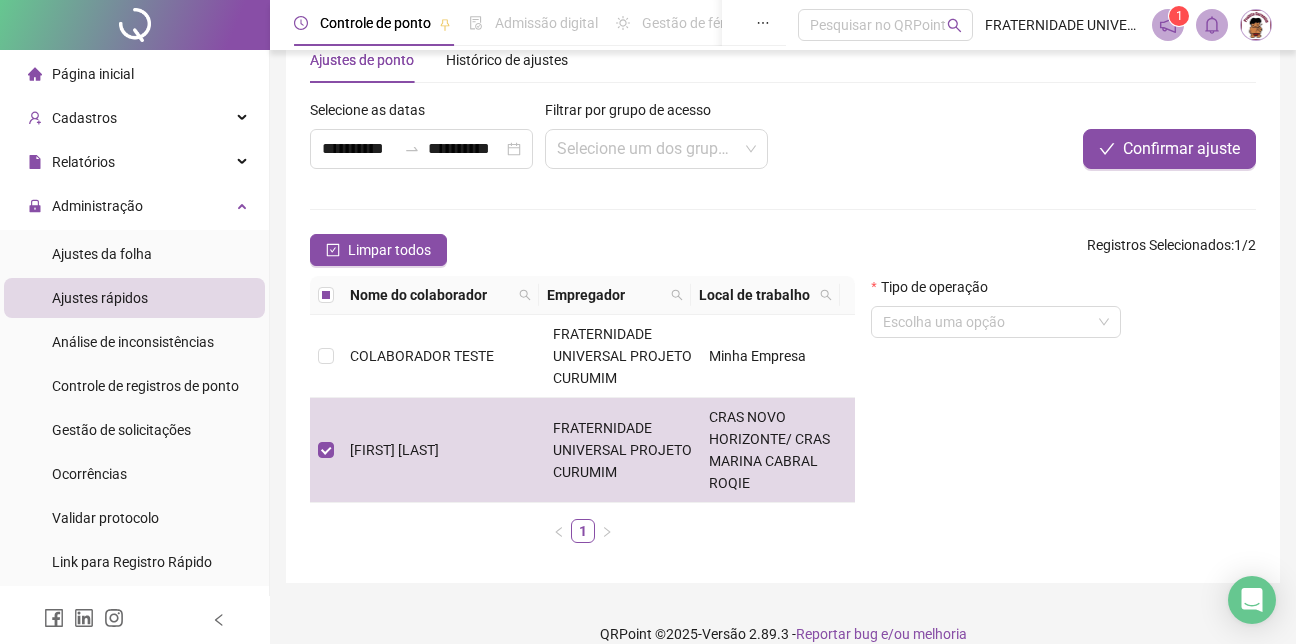 scroll, scrollTop: 78, scrollLeft: 0, axis: vertical 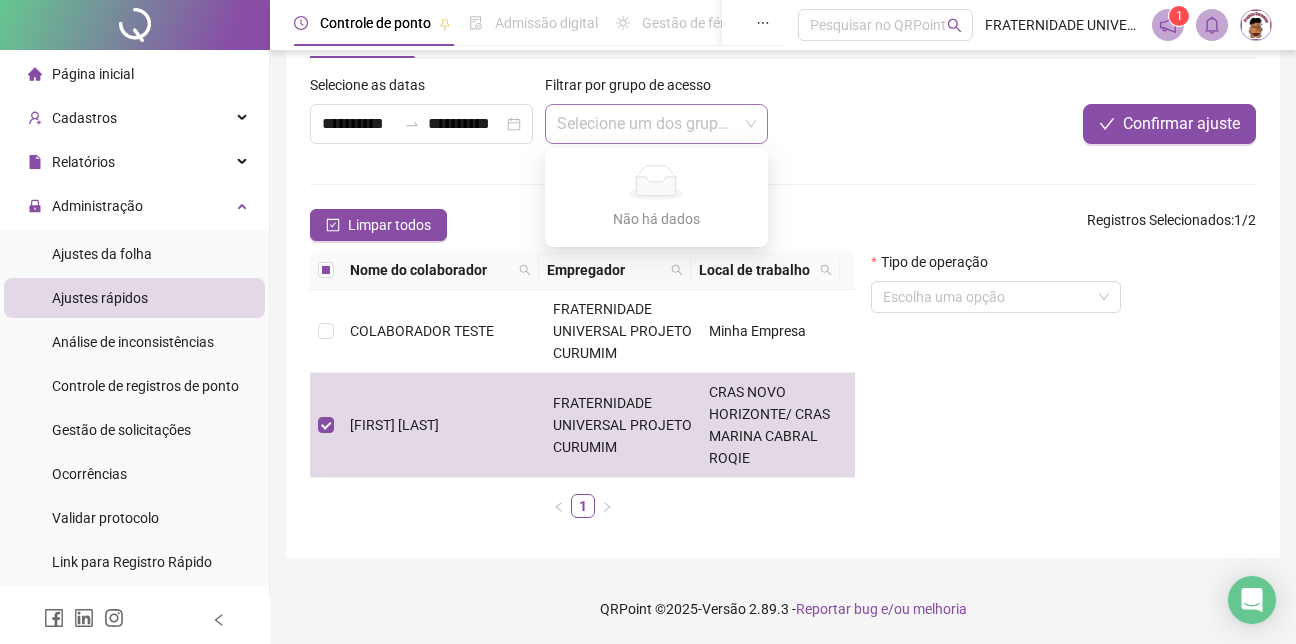 click at bounding box center [656, 124] 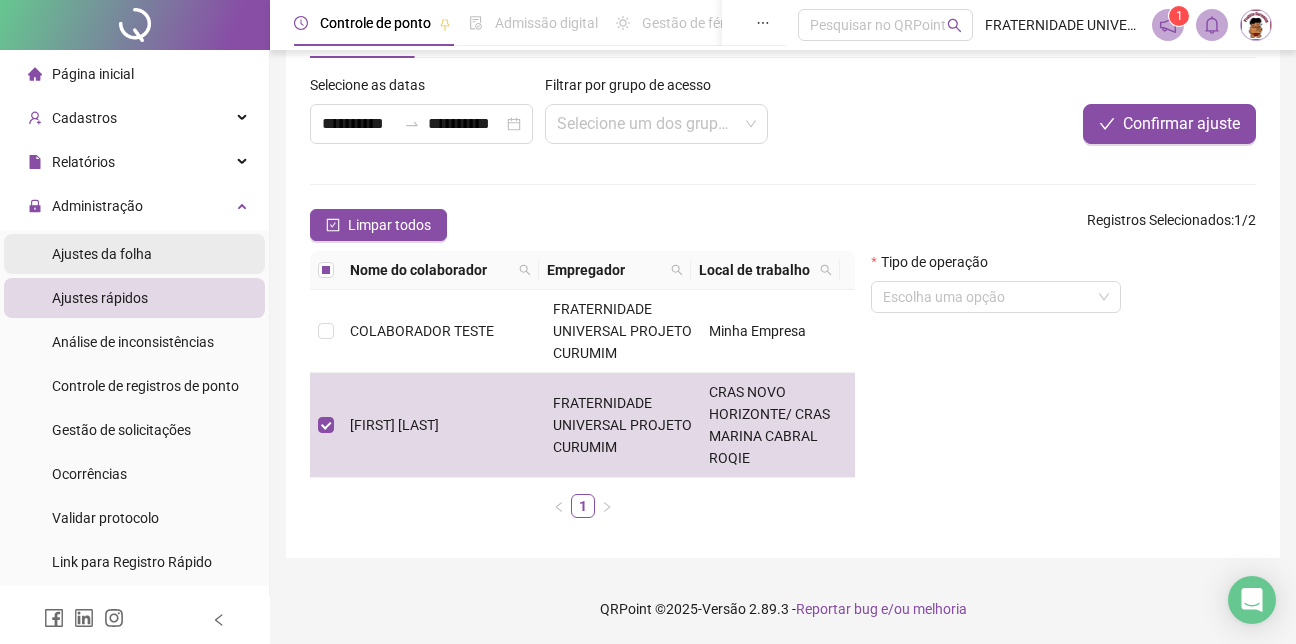click on "Ajustes da folha" at bounding box center [102, 254] 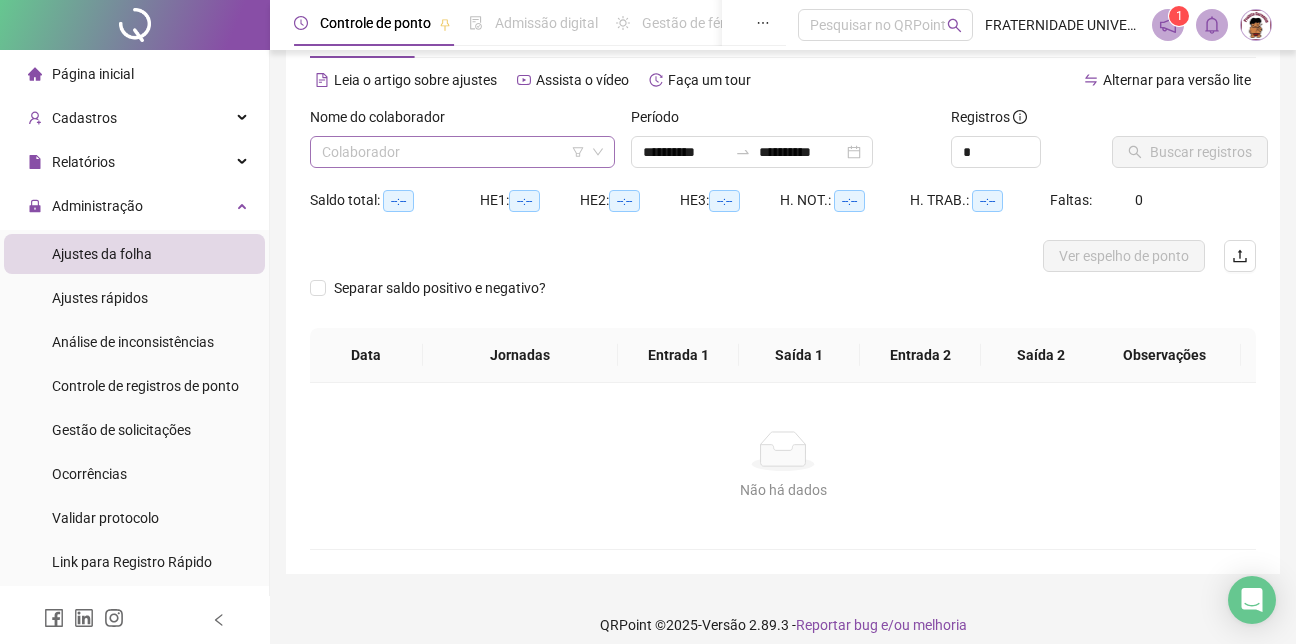 click 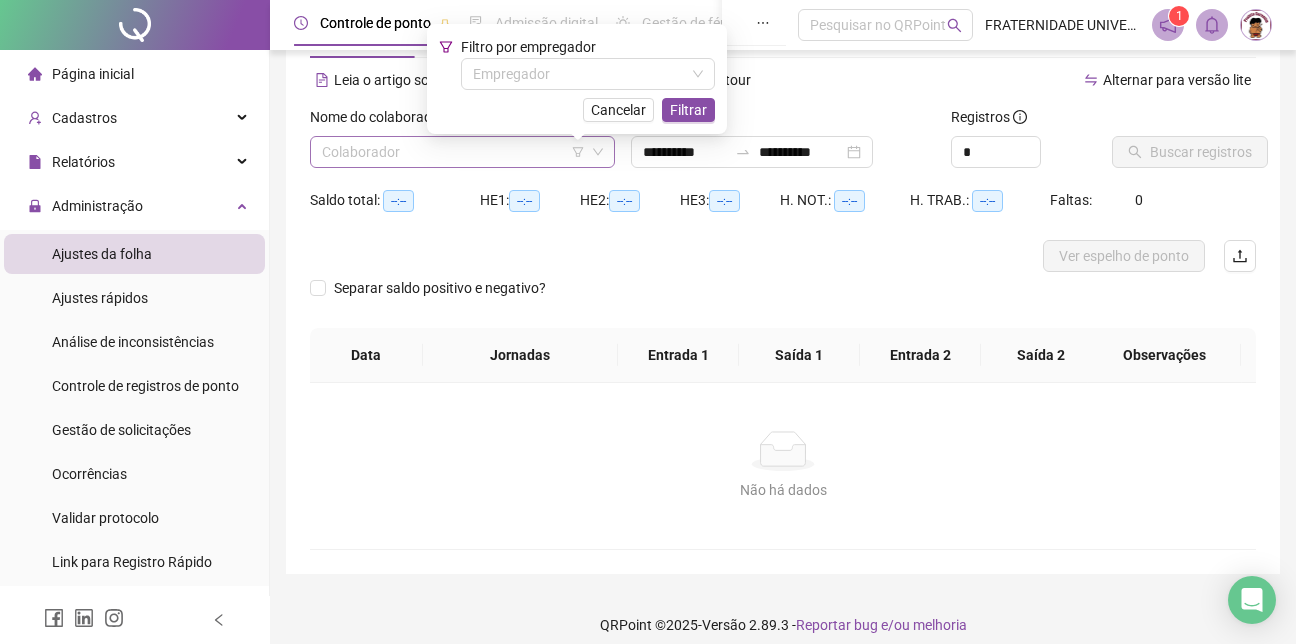 click 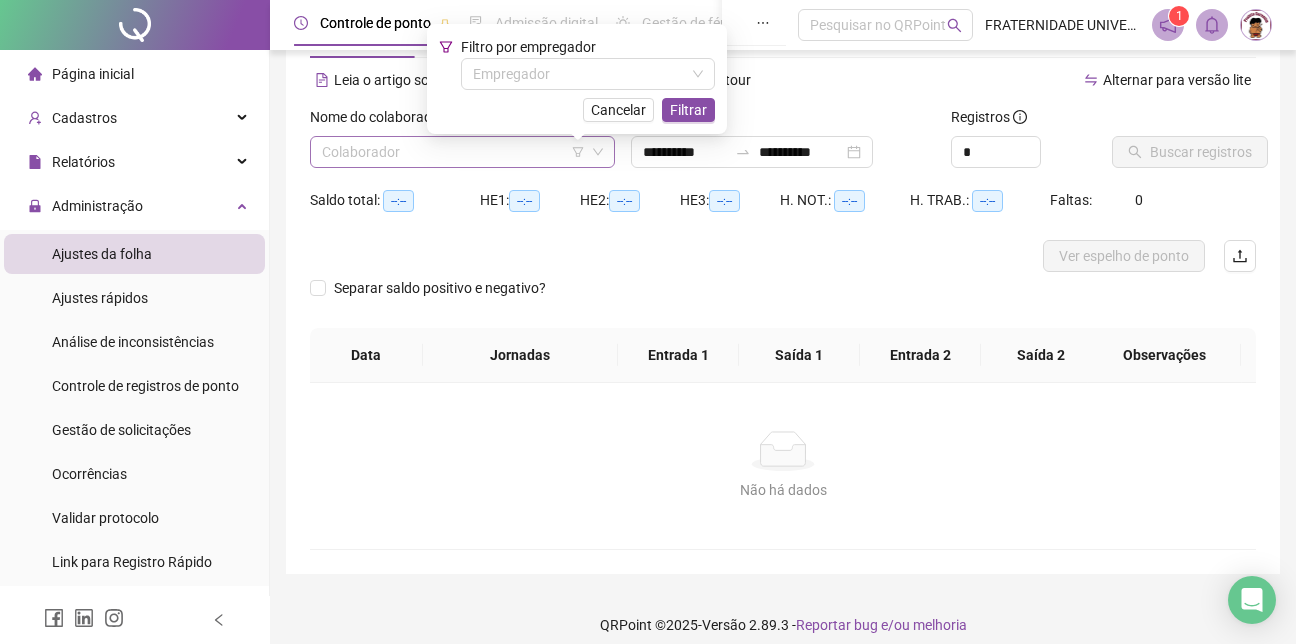 click 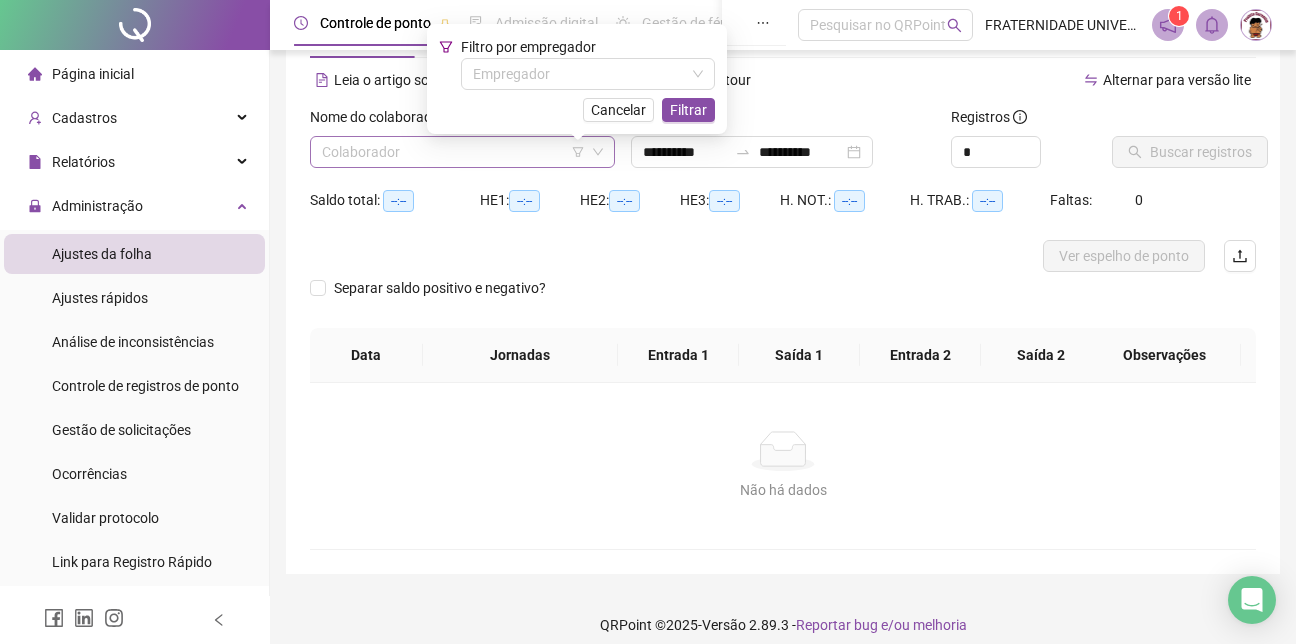 click 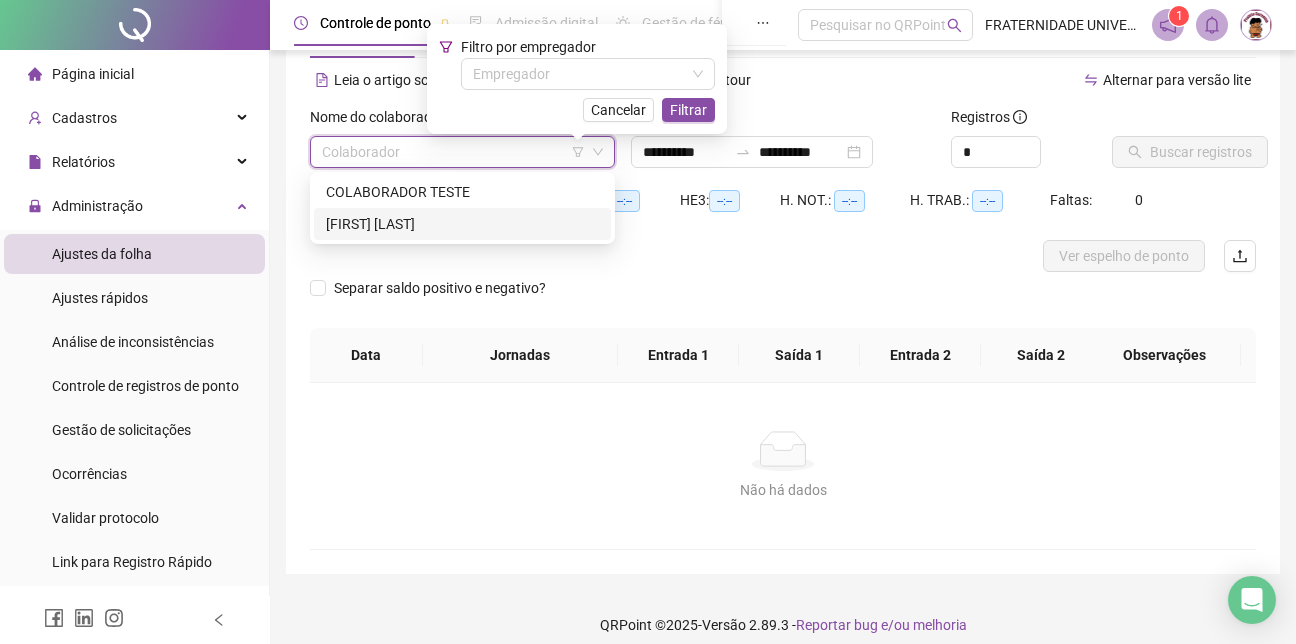 click on "[FIRST] [LAST]" at bounding box center [462, 224] 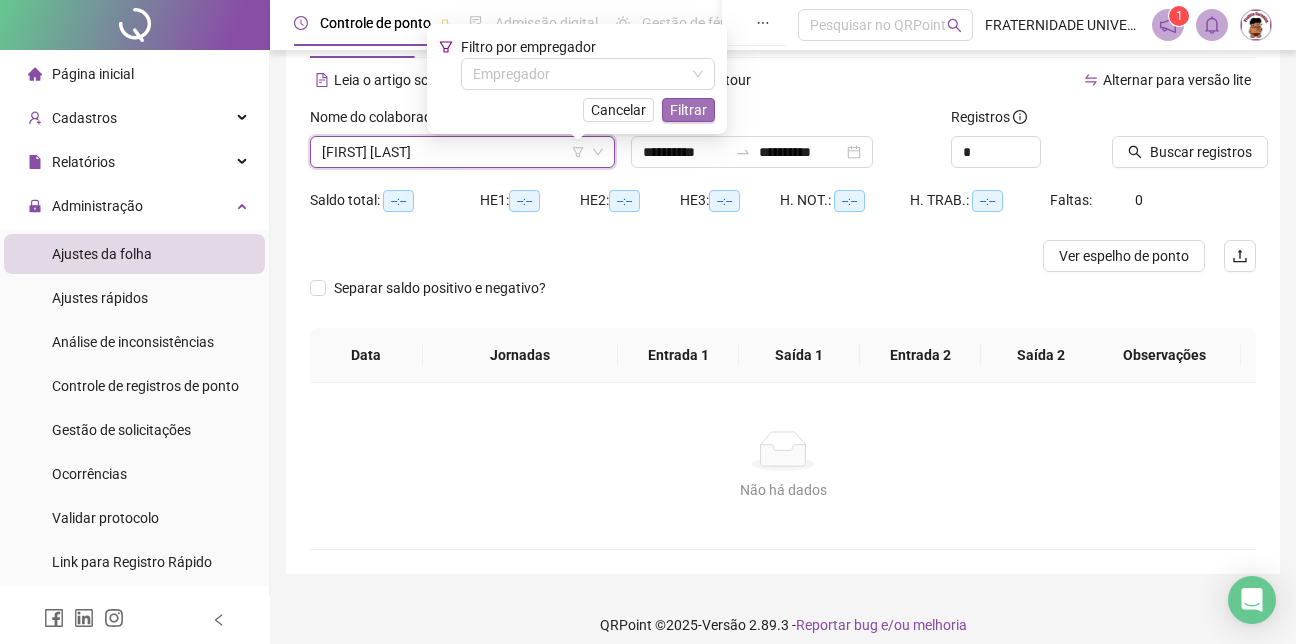 click on "Filtrar" at bounding box center (688, 110) 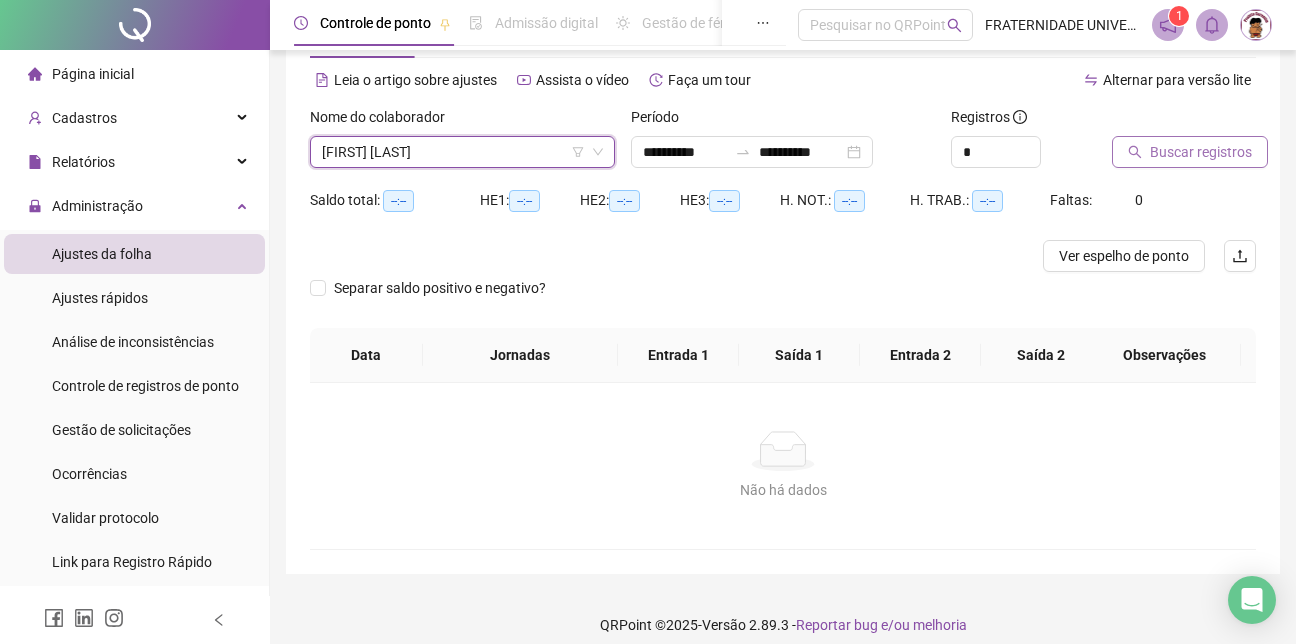 click on "Buscar registros" at bounding box center (1201, 152) 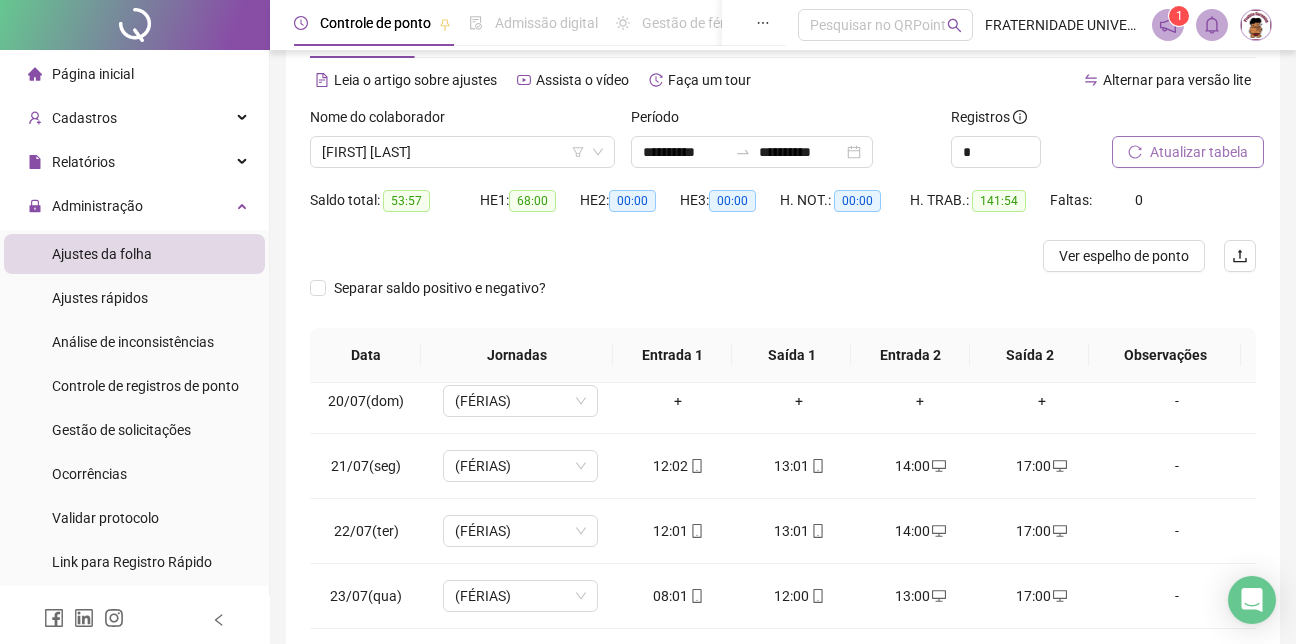 scroll, scrollTop: 1292, scrollLeft: 0, axis: vertical 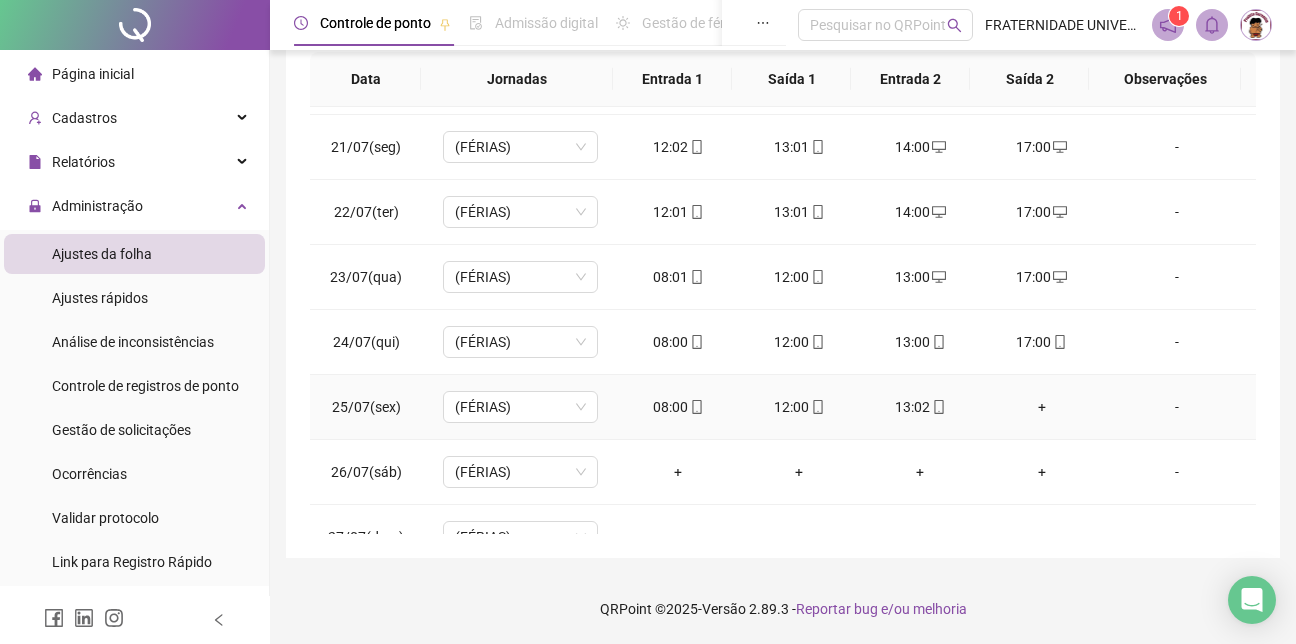 click on "+" at bounding box center [1041, 407] 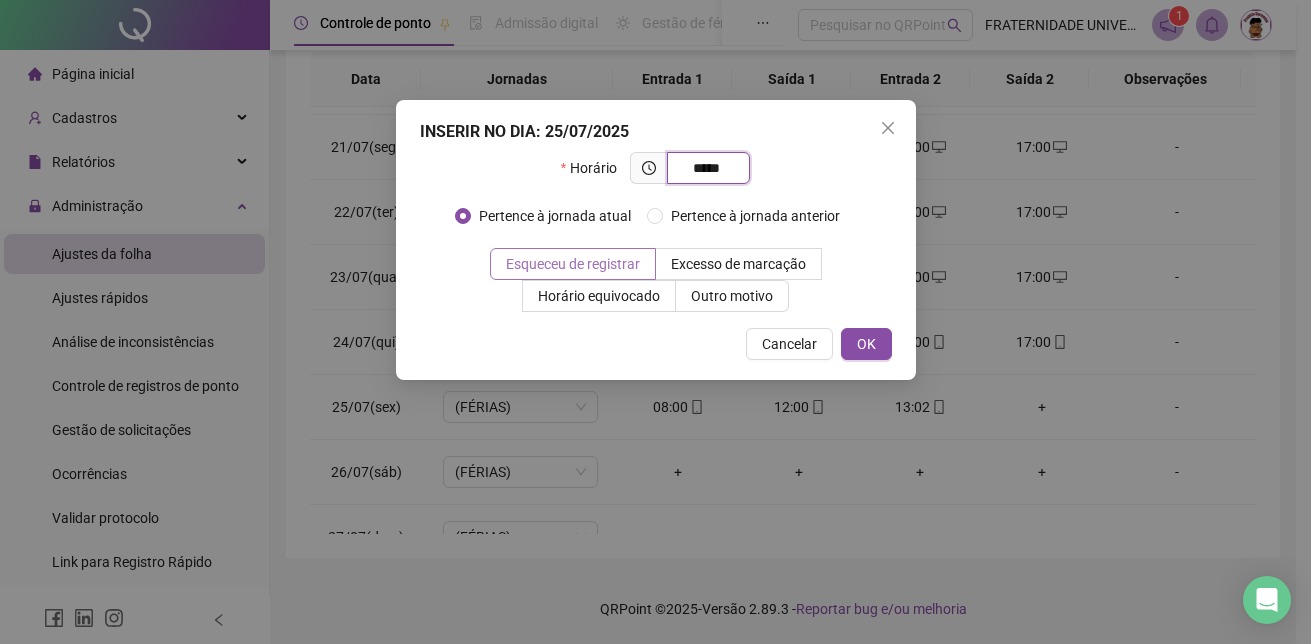 type on "*****" 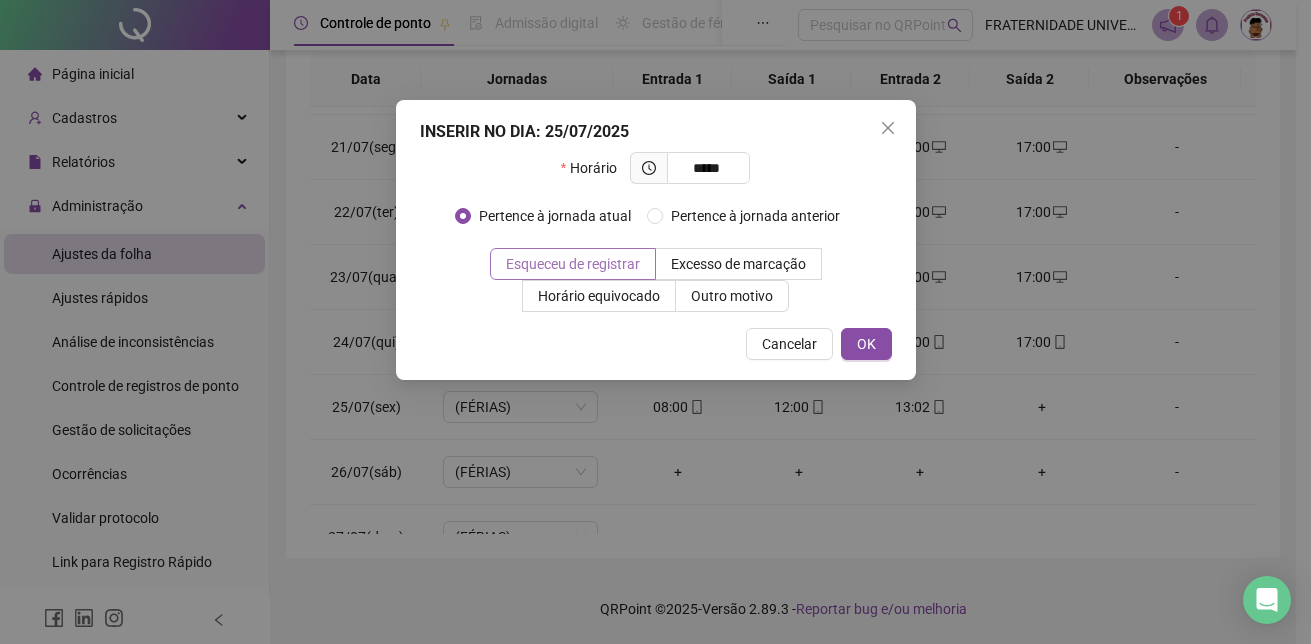 click on "Esqueceu de registrar" at bounding box center [573, 264] 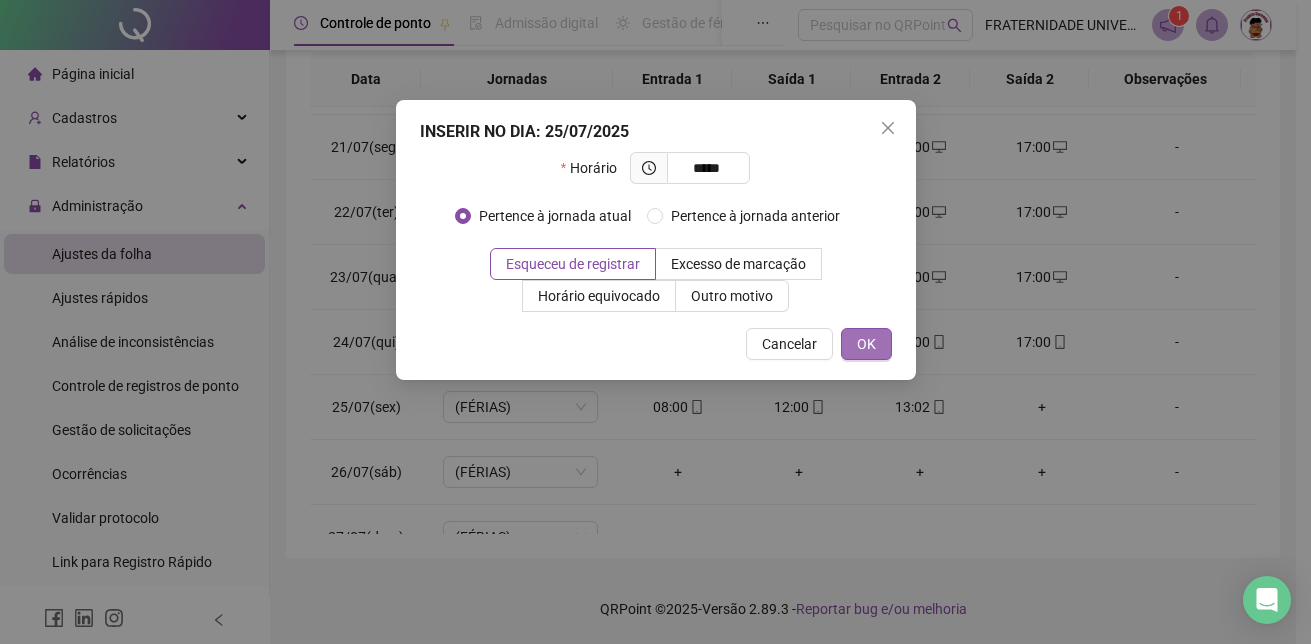 click on "OK" at bounding box center (866, 344) 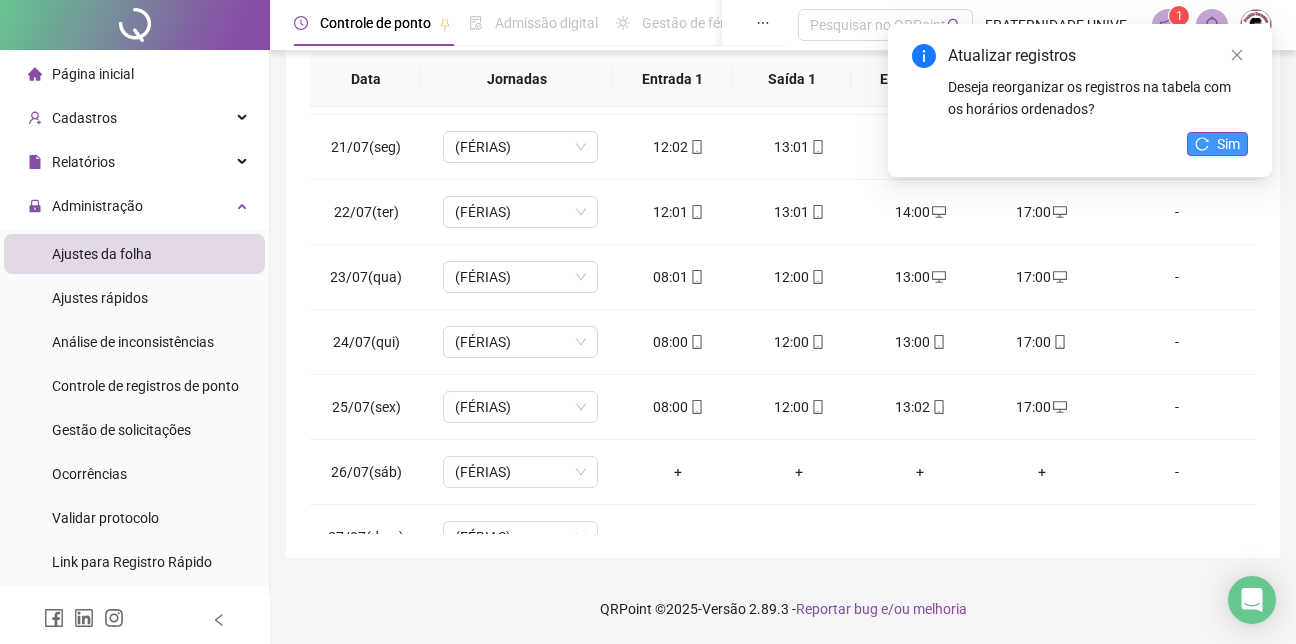 click on "Sim" at bounding box center (1228, 144) 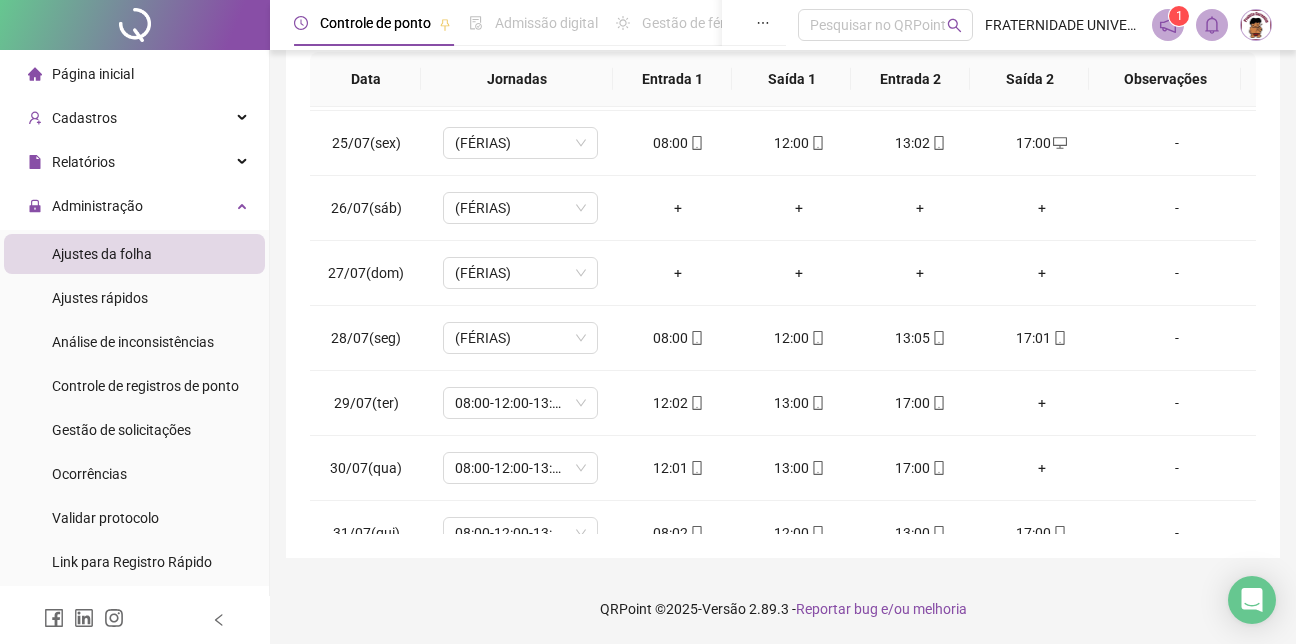scroll, scrollTop: 1562, scrollLeft: 0, axis: vertical 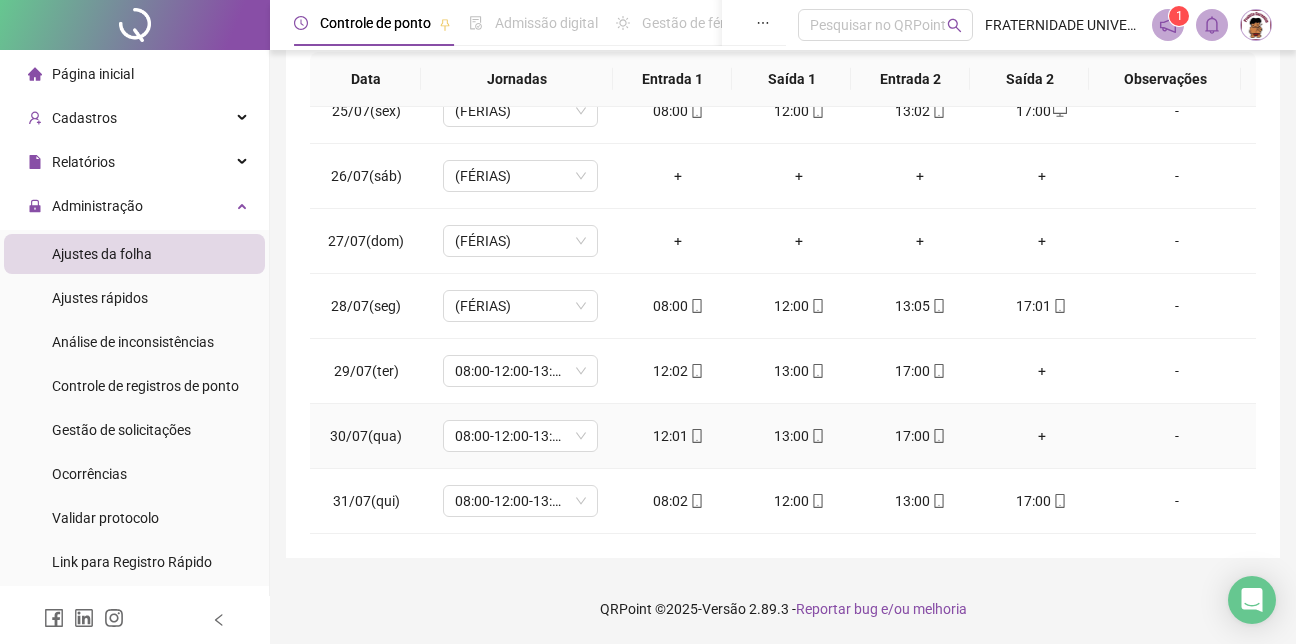 click on "17:00" at bounding box center [920, 436] 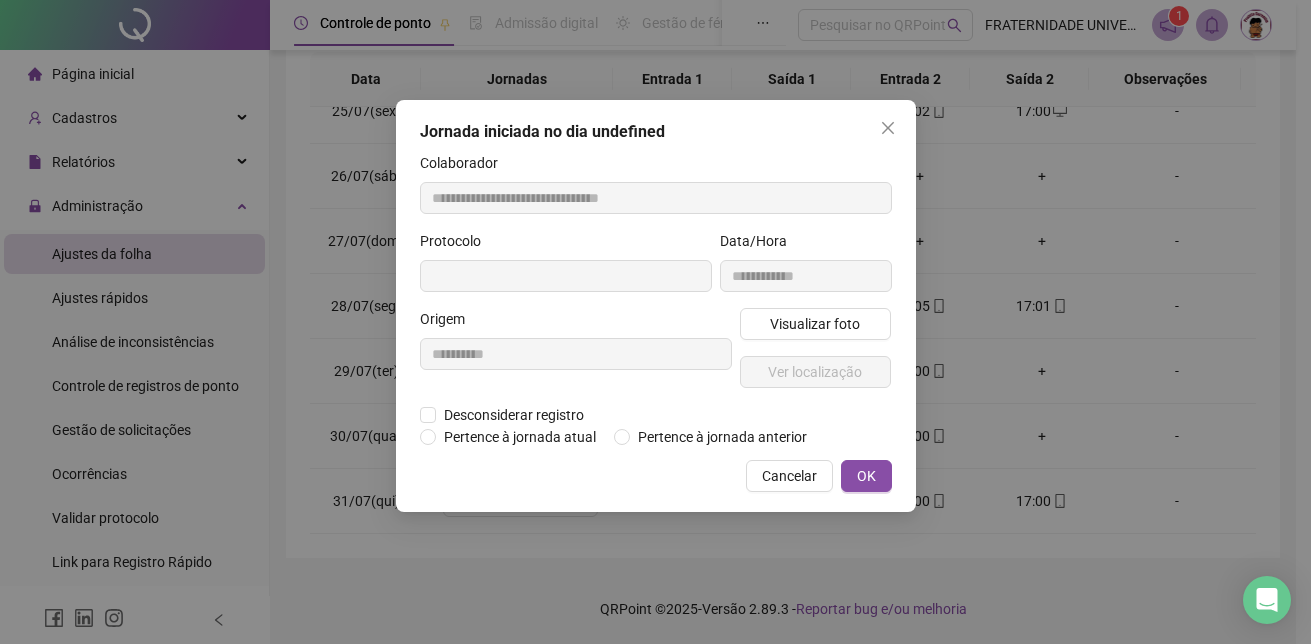 type on "**********" 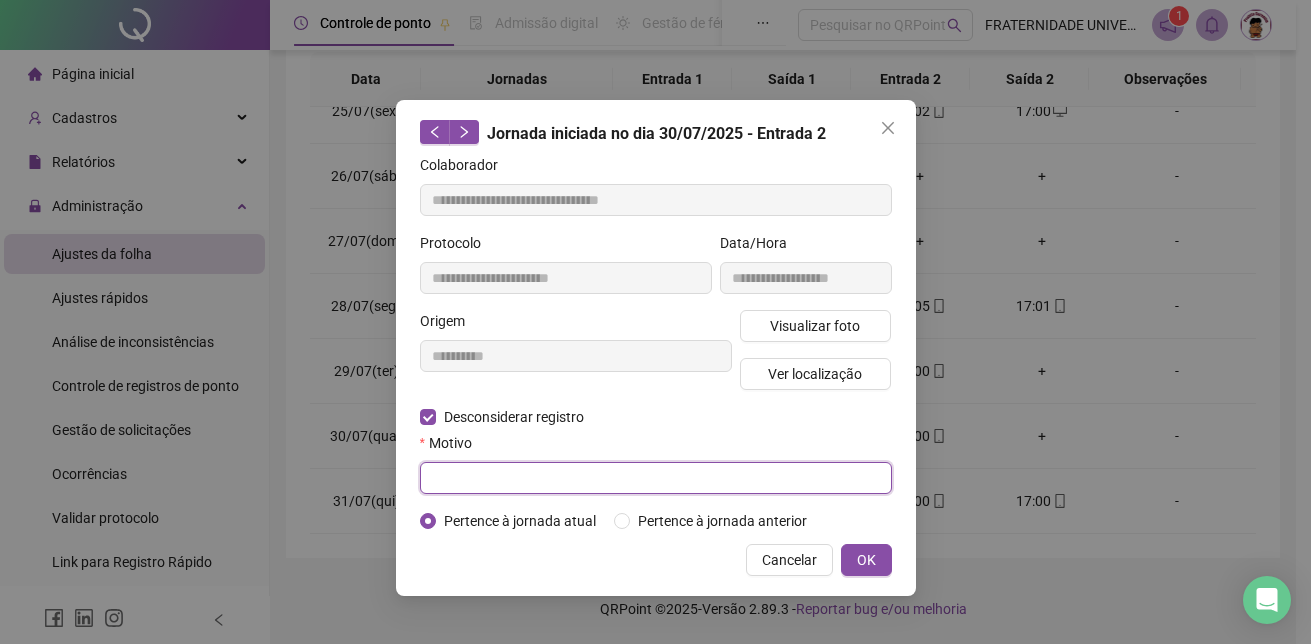 click at bounding box center (656, 478) 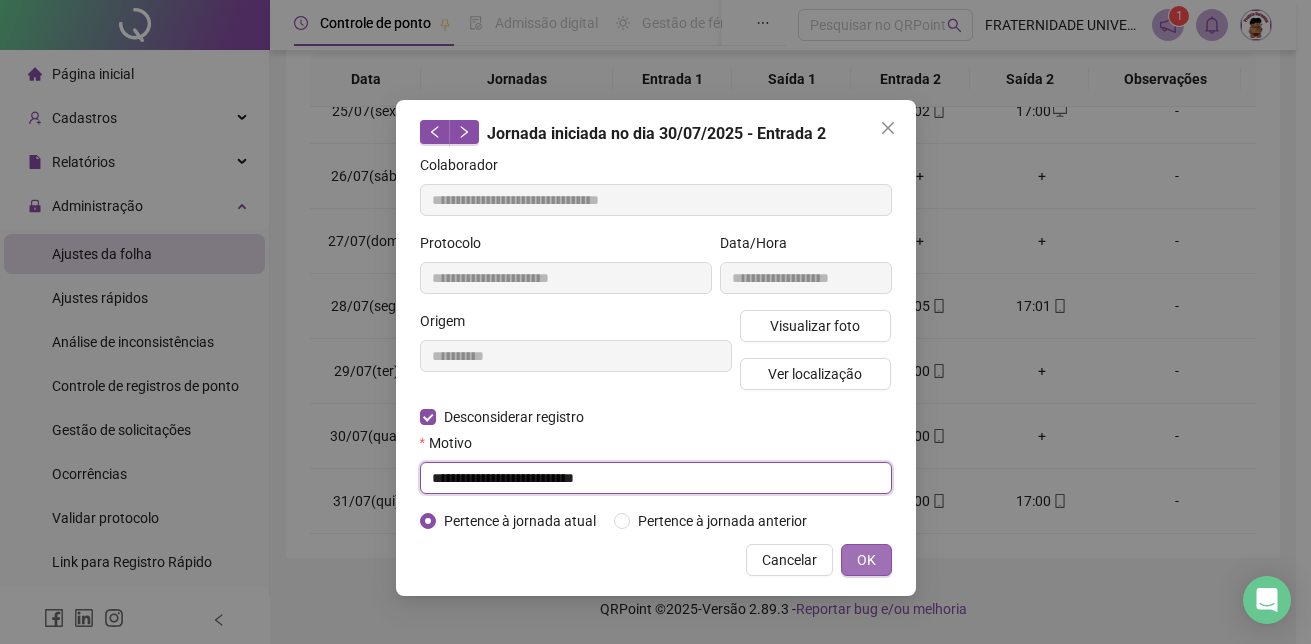type on "**********" 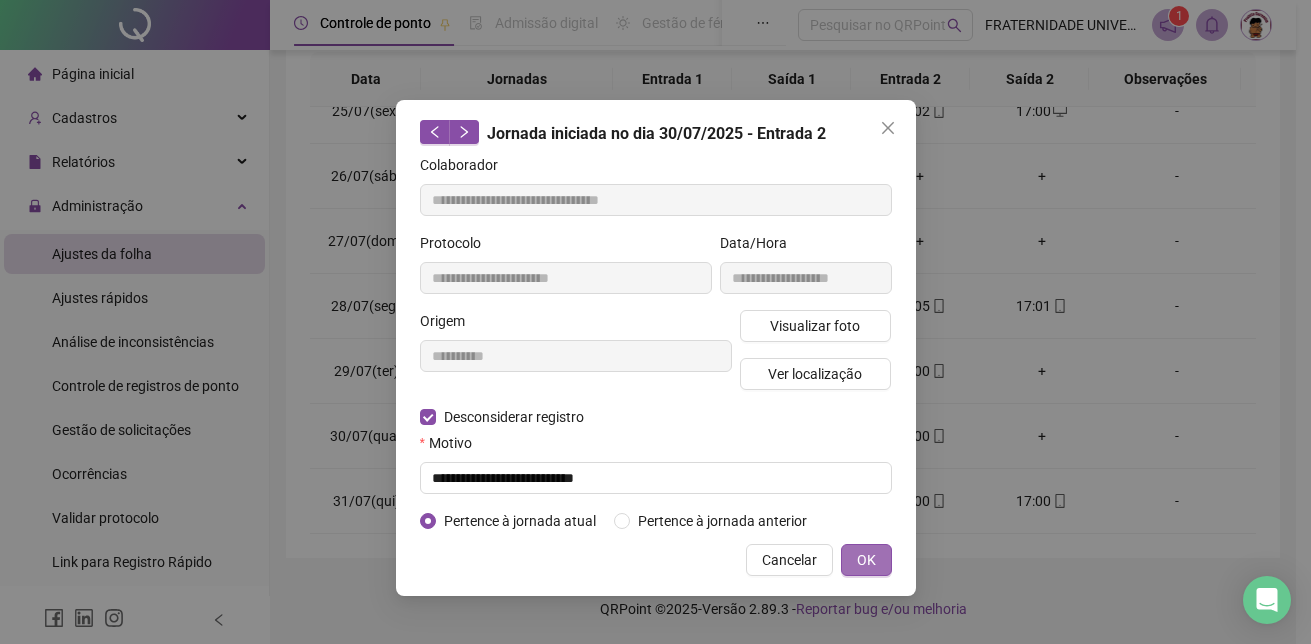 click on "OK" at bounding box center [866, 560] 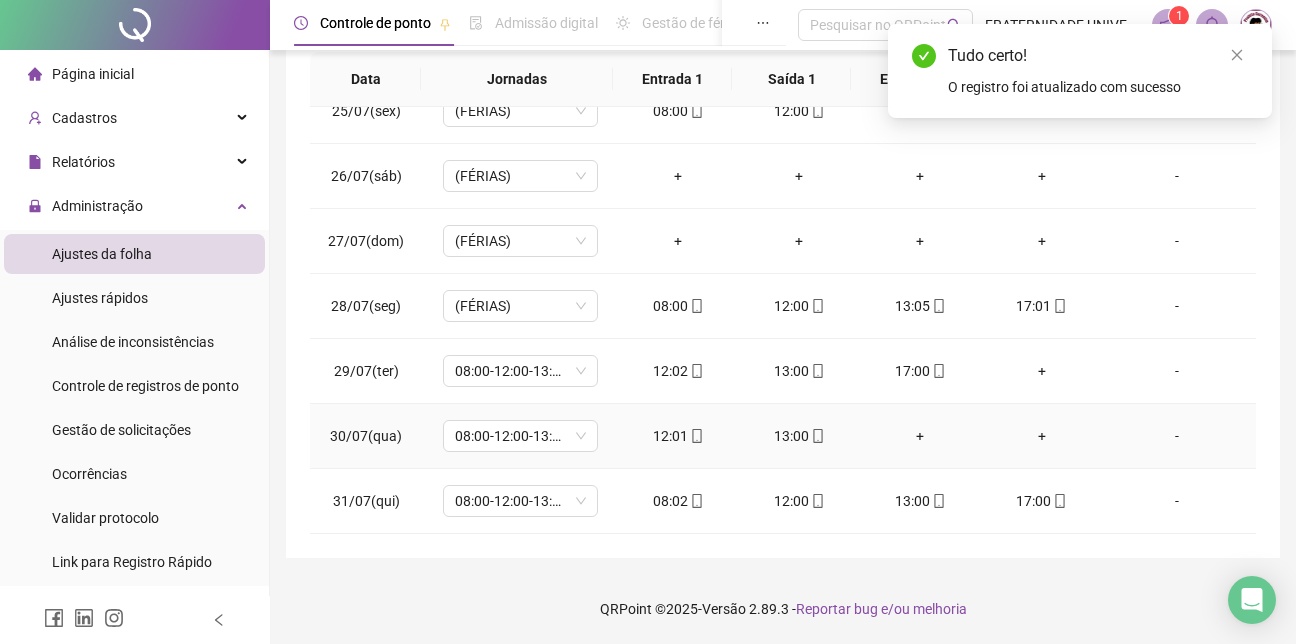 click on "+" at bounding box center (920, 436) 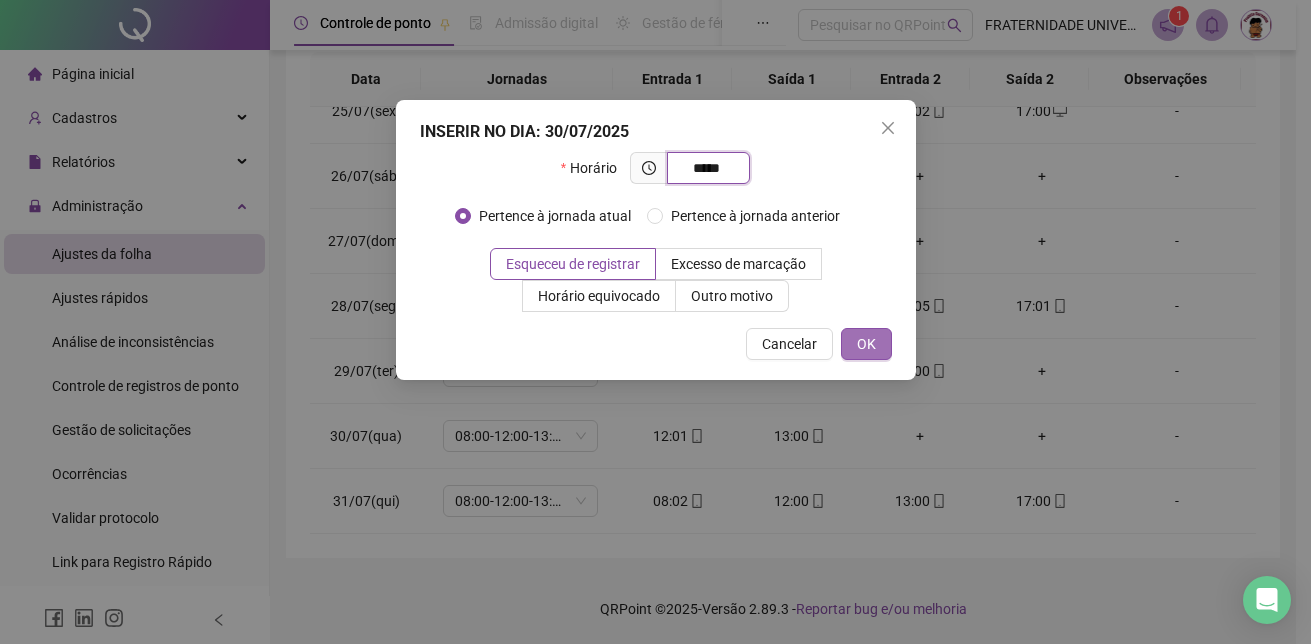 type on "*****" 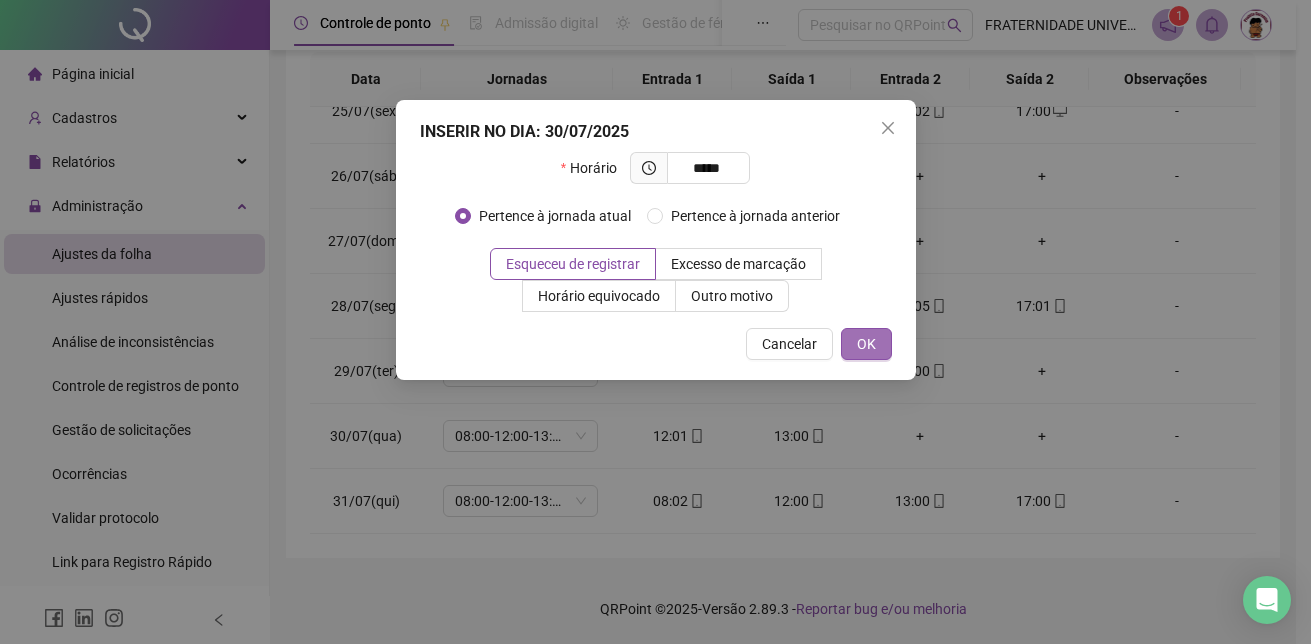 click on "OK" at bounding box center [866, 344] 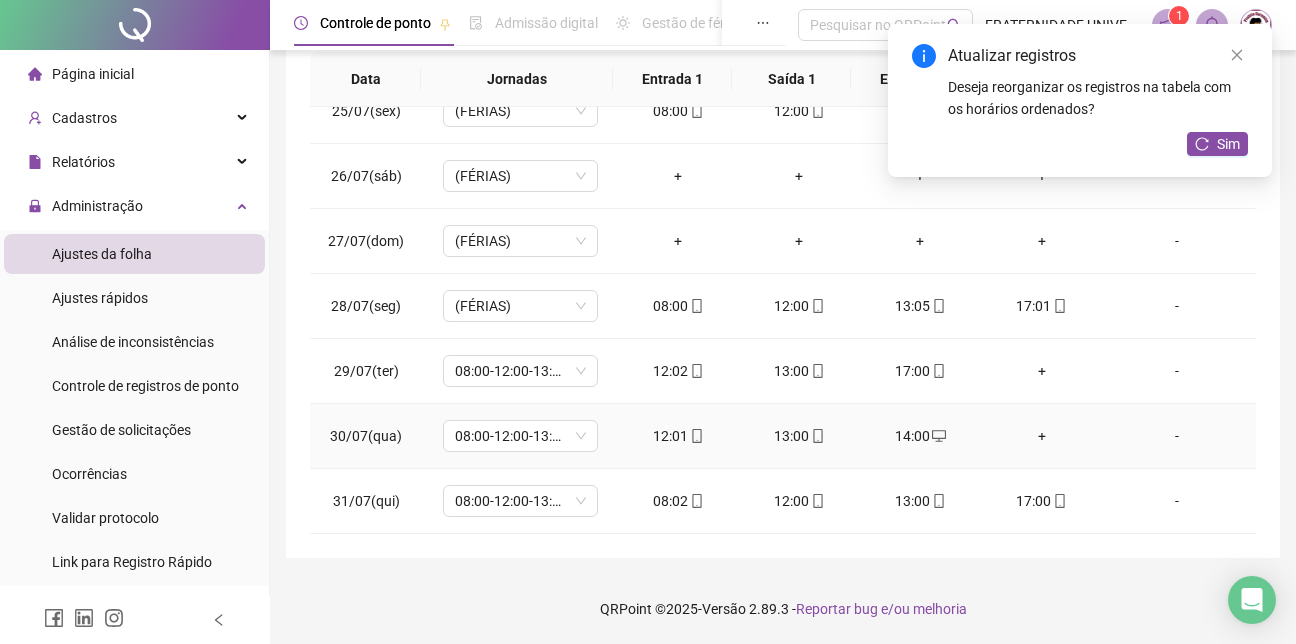 click on "+" at bounding box center (1041, 436) 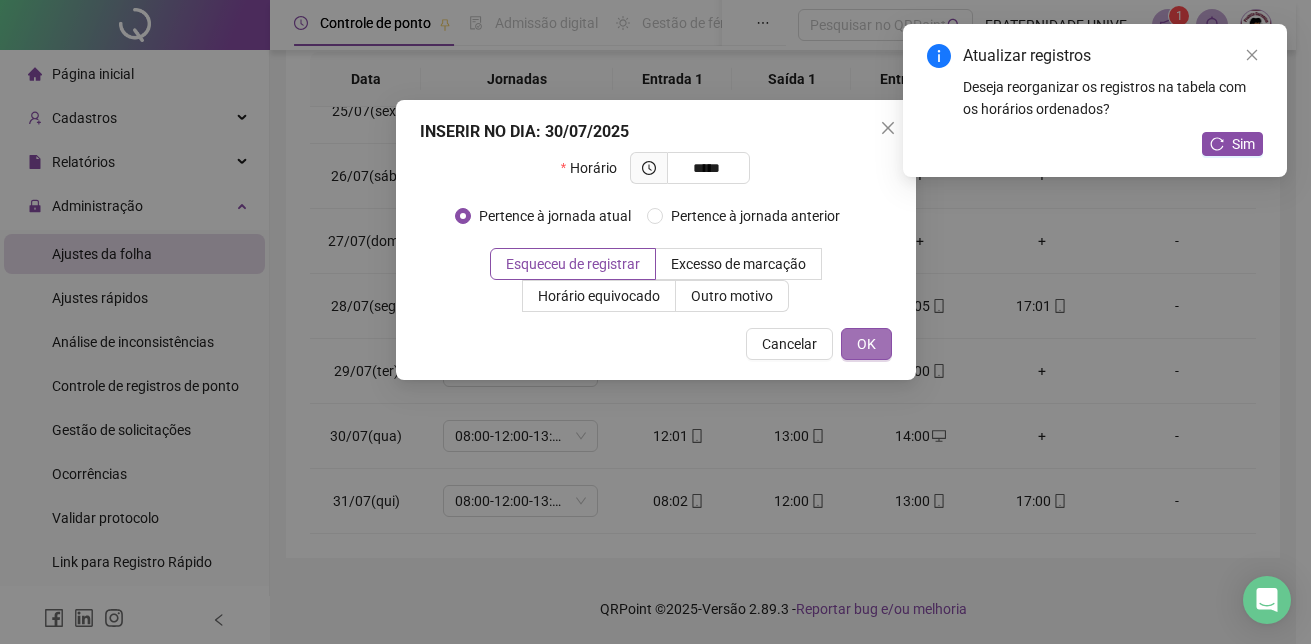 type on "*****" 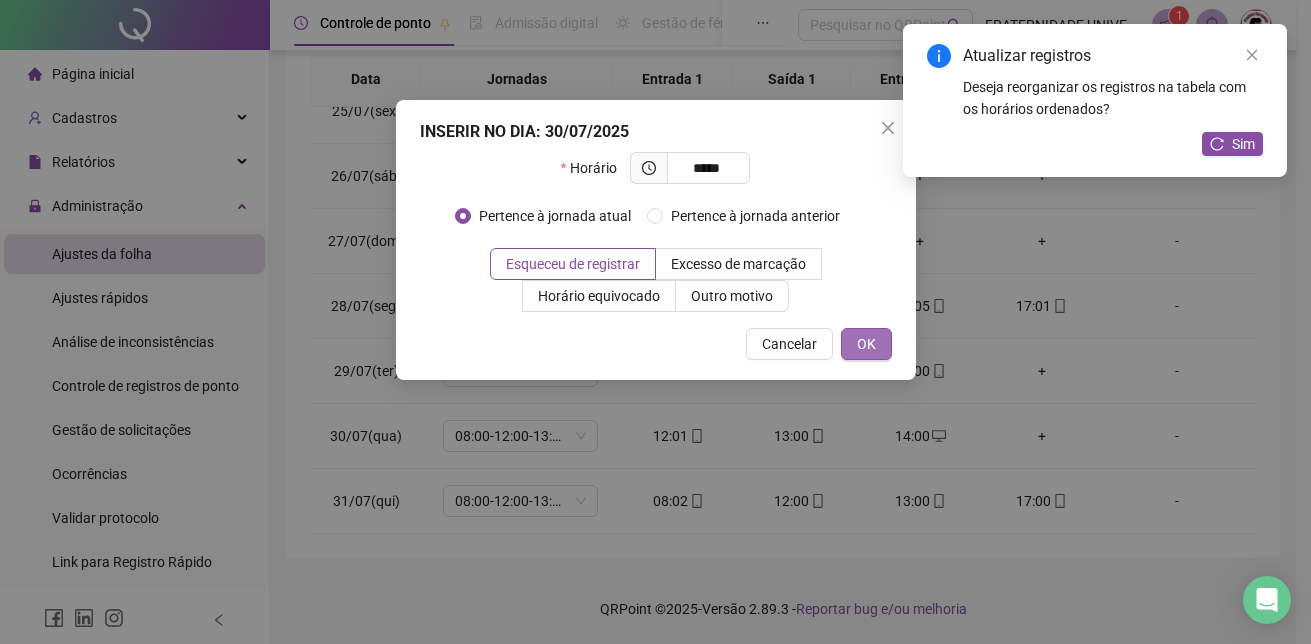 click on "OK" at bounding box center [866, 344] 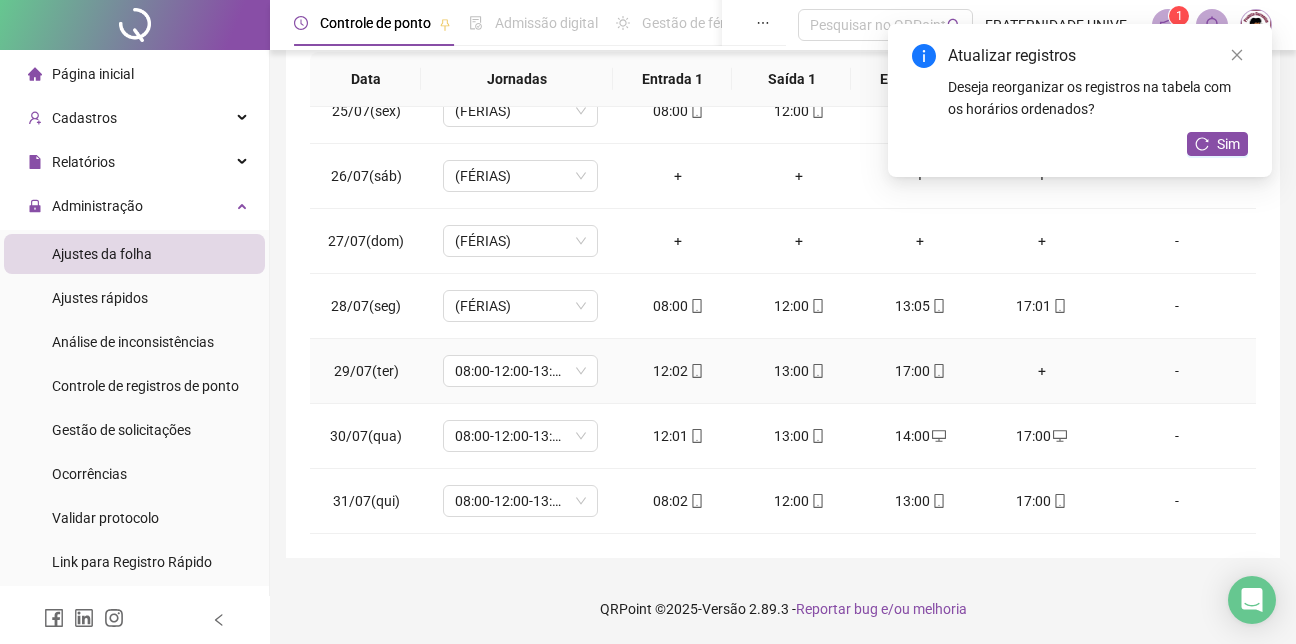 click on "17:00" at bounding box center (920, 371) 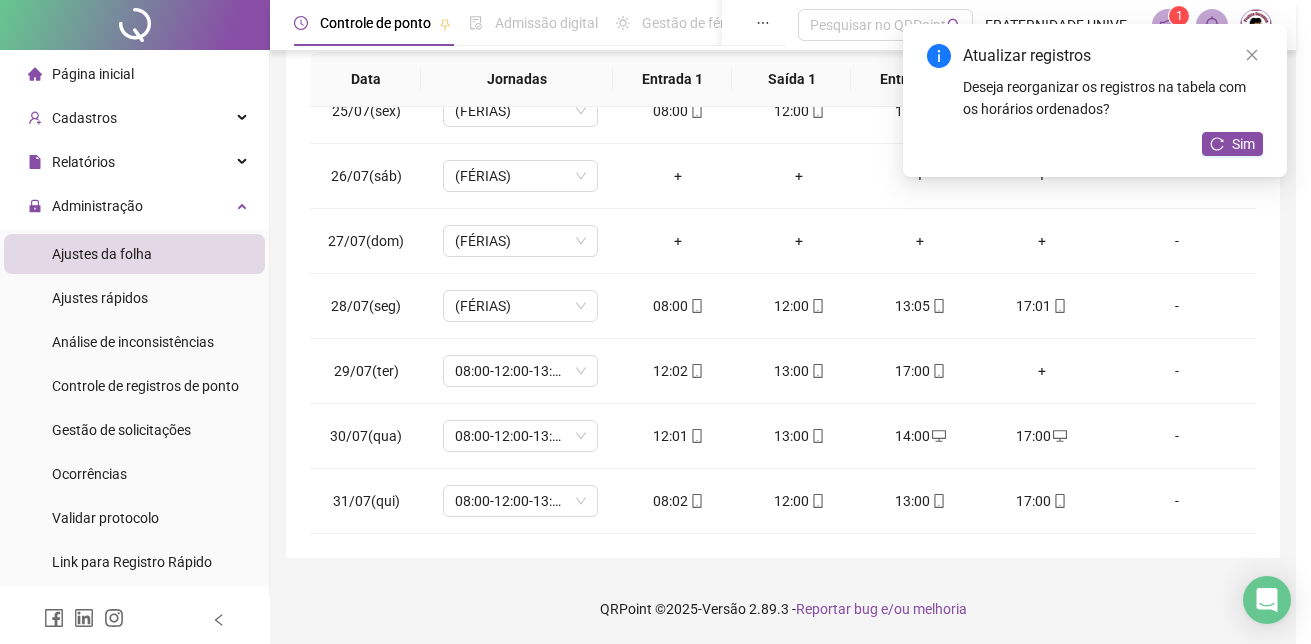 type on "**********" 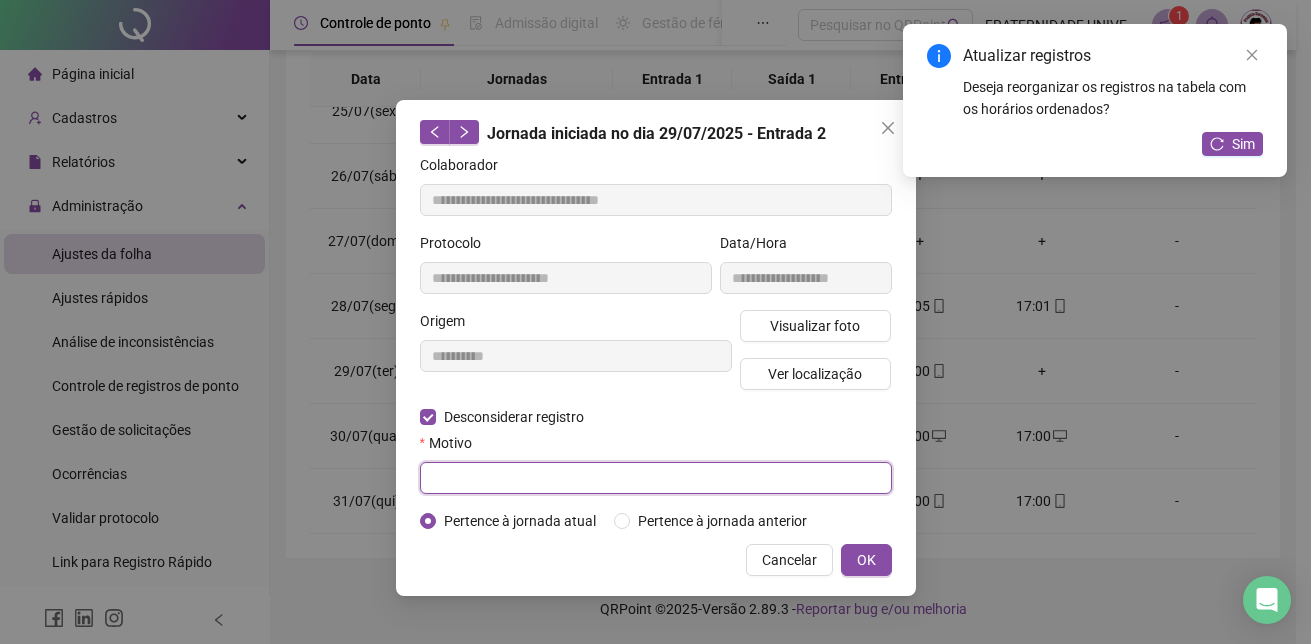 click at bounding box center (656, 478) 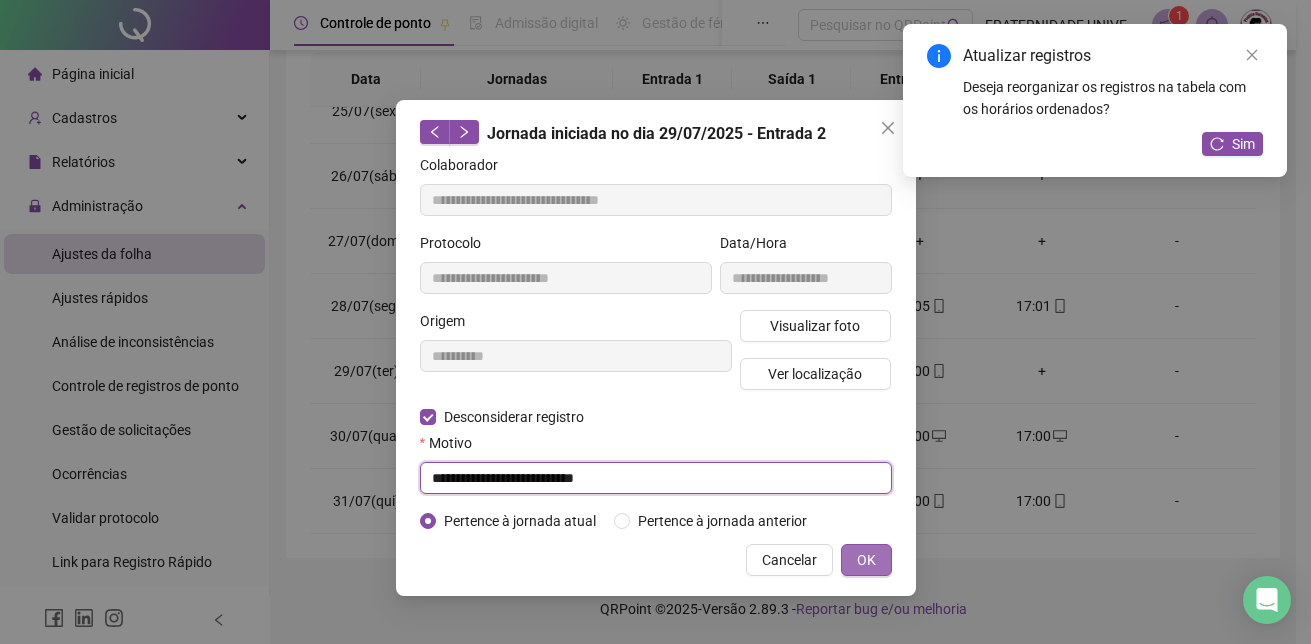 type on "**********" 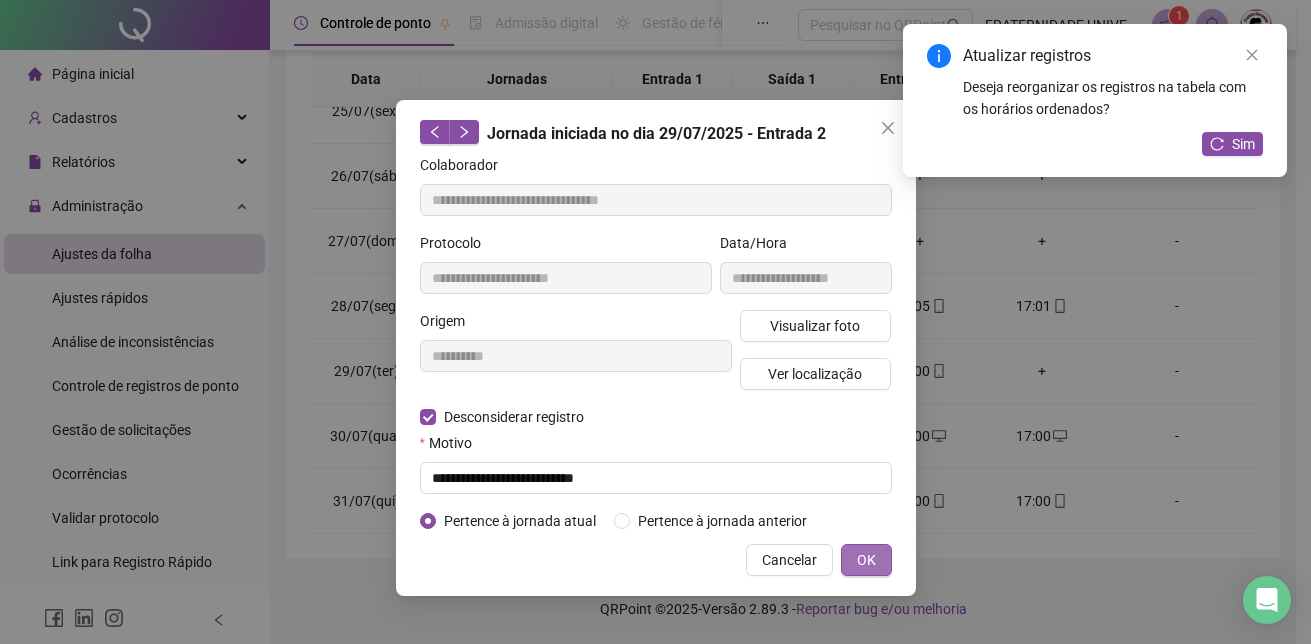 click on "OK" at bounding box center [866, 560] 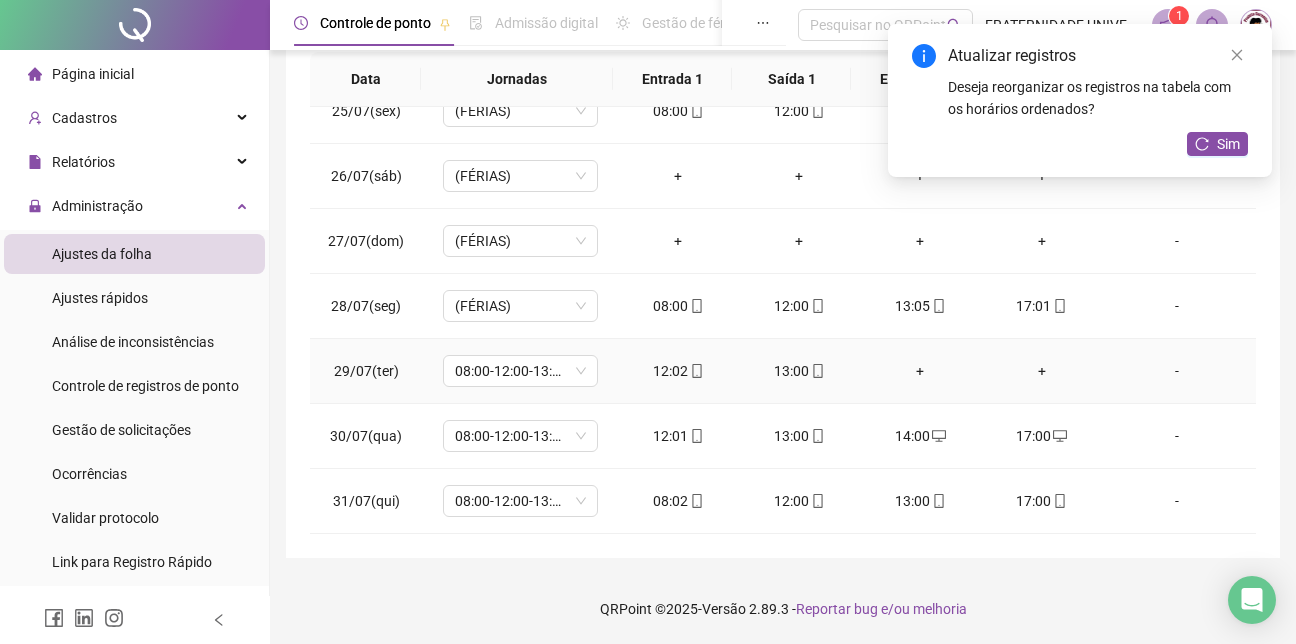 click on "+" at bounding box center [920, 371] 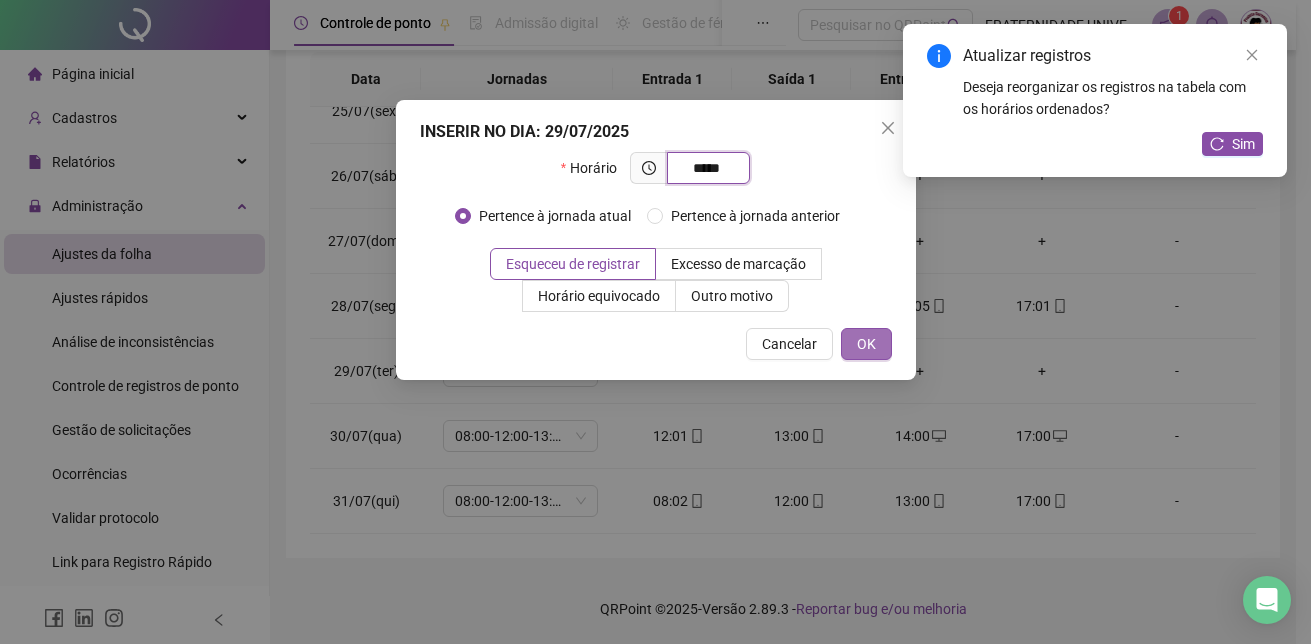 type on "*****" 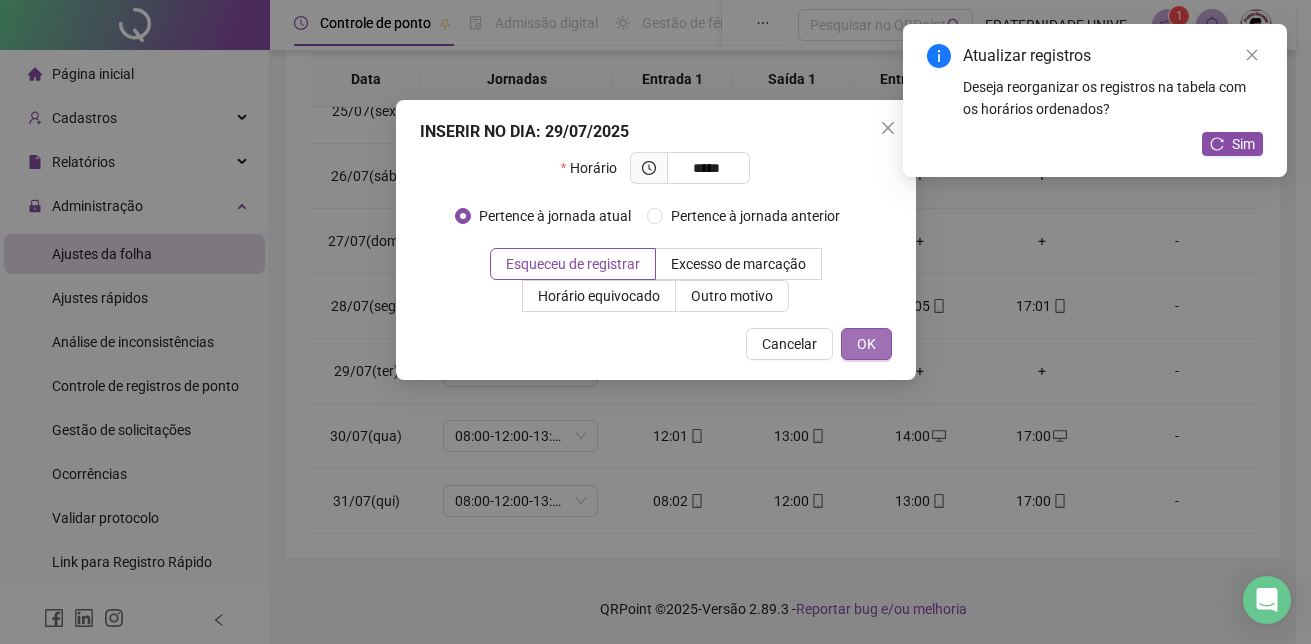click on "OK" at bounding box center [866, 344] 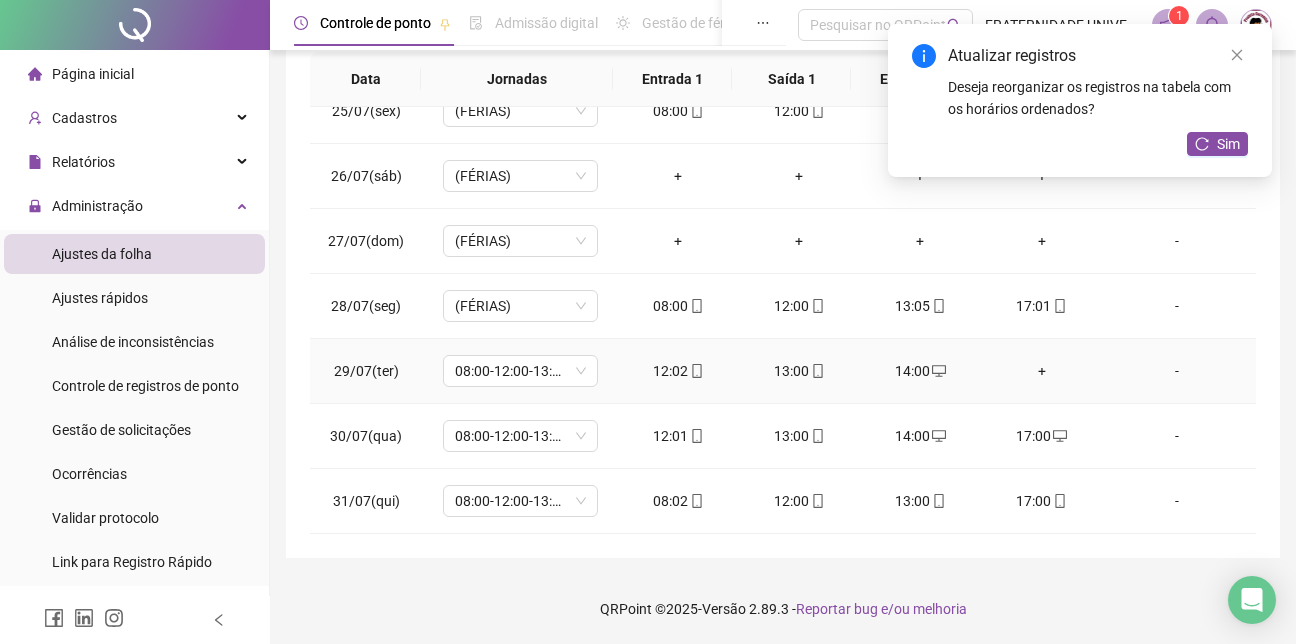 click on "+" at bounding box center (1041, 371) 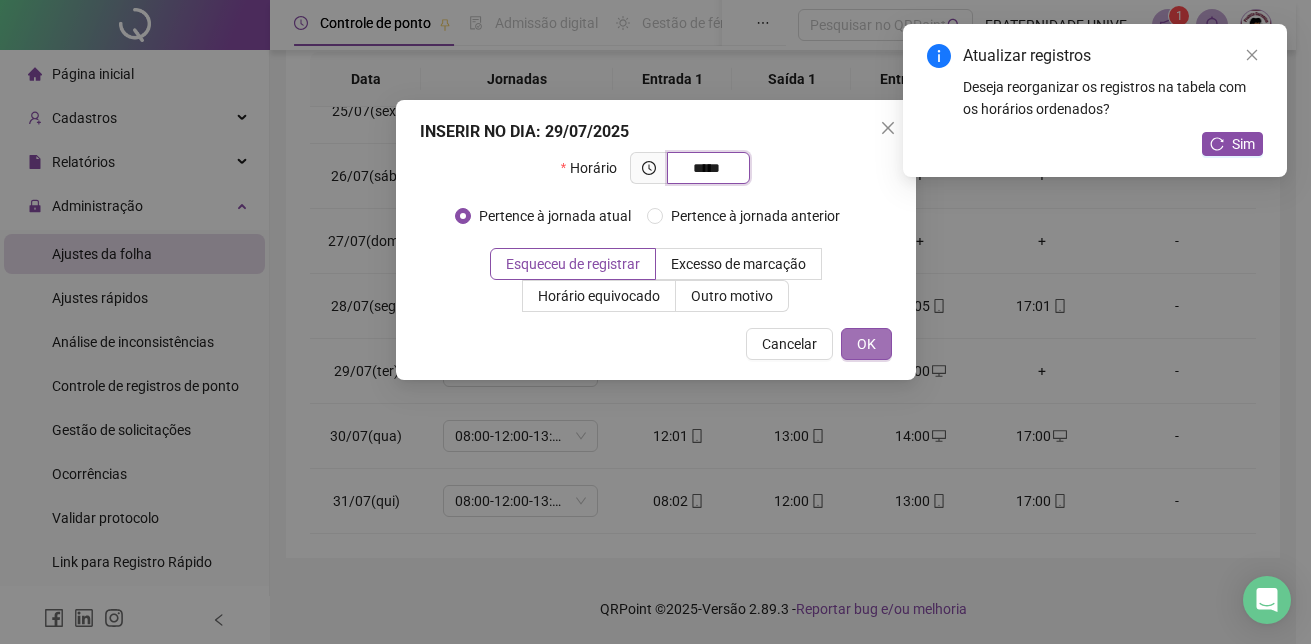 type on "*****" 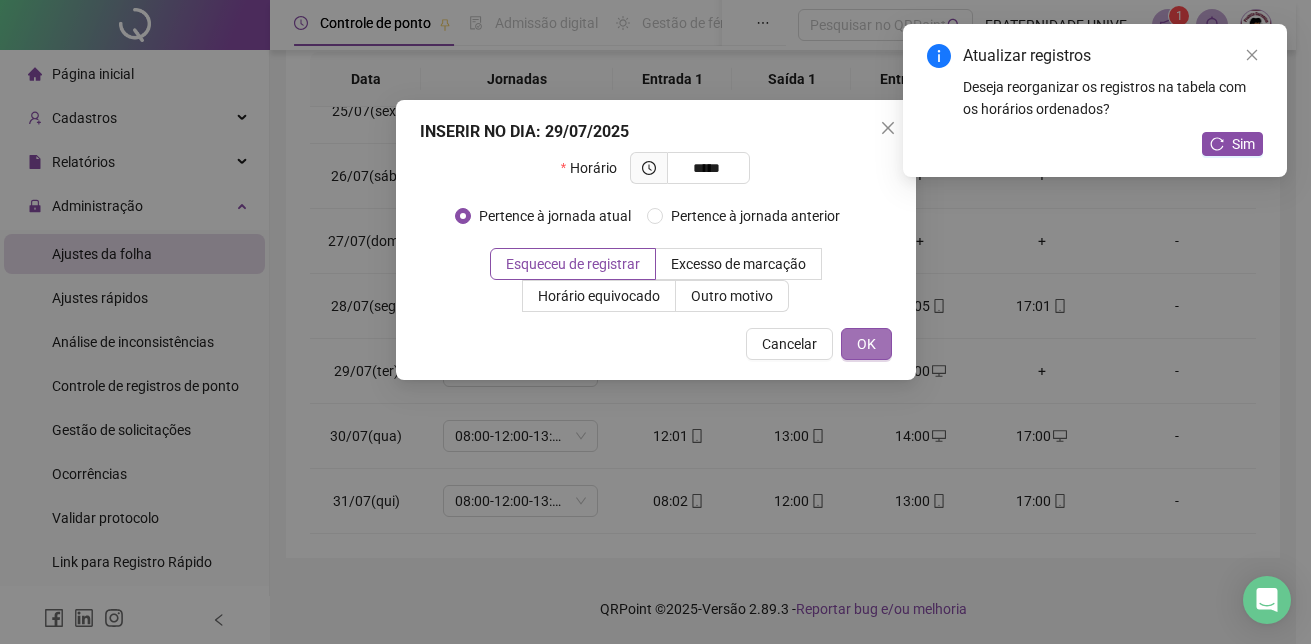 click on "OK" at bounding box center (866, 344) 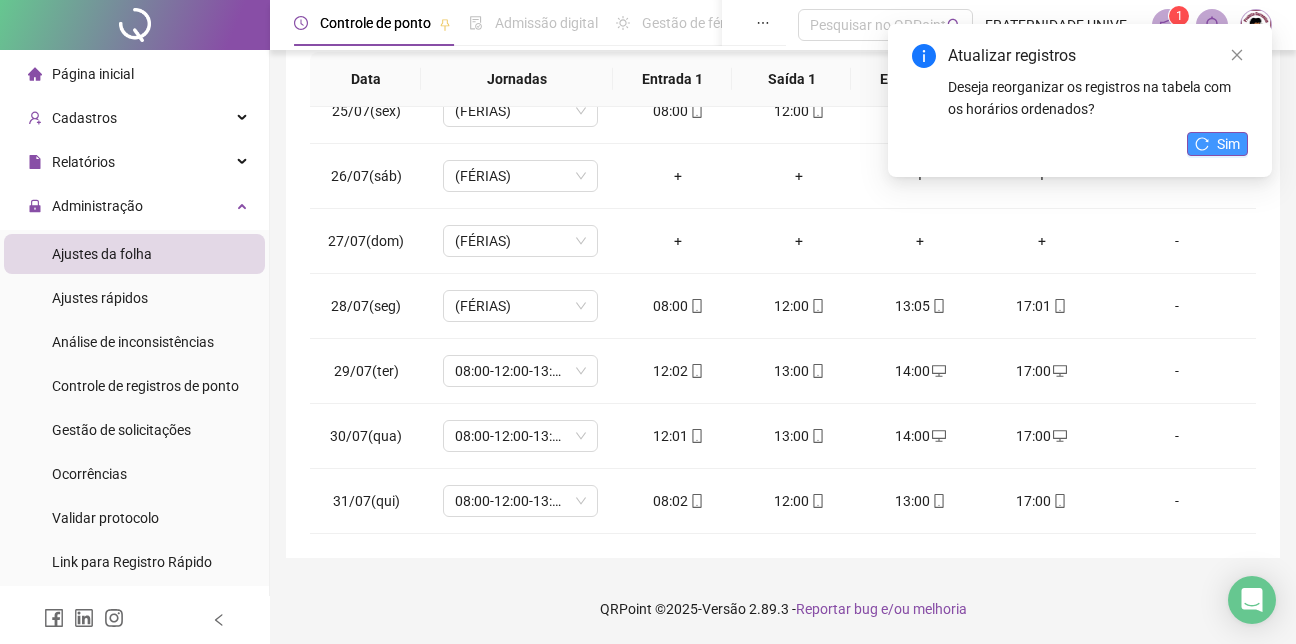 click on "Sim" at bounding box center [1228, 144] 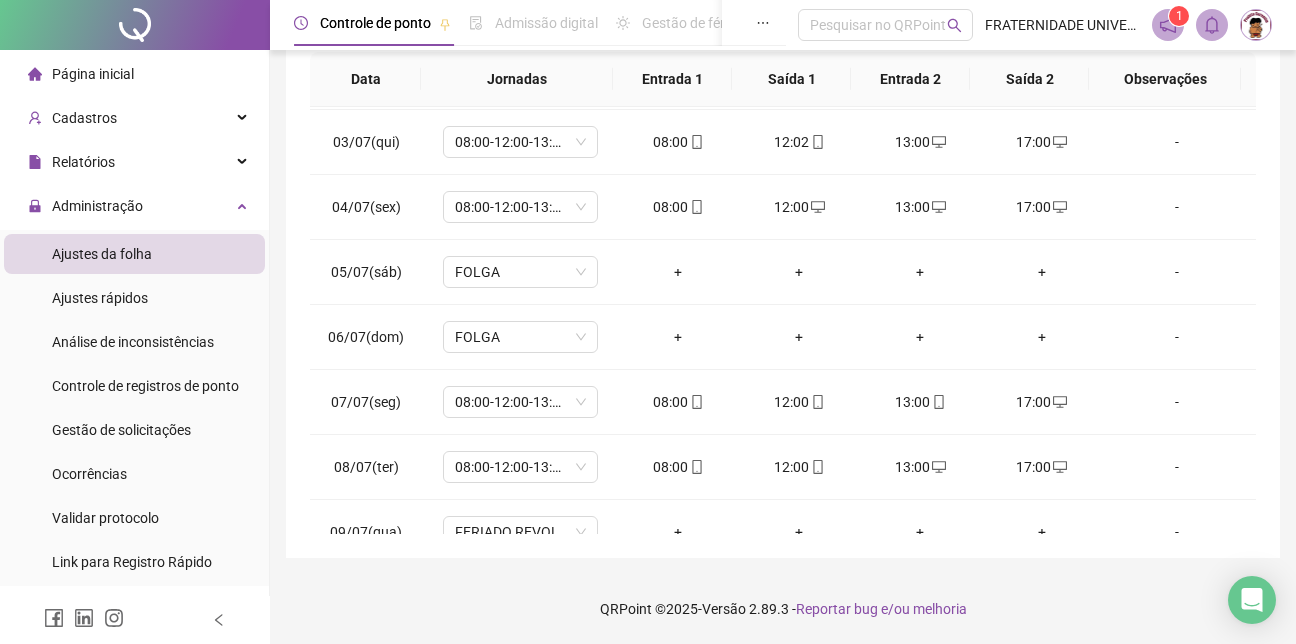 scroll, scrollTop: 0, scrollLeft: 0, axis: both 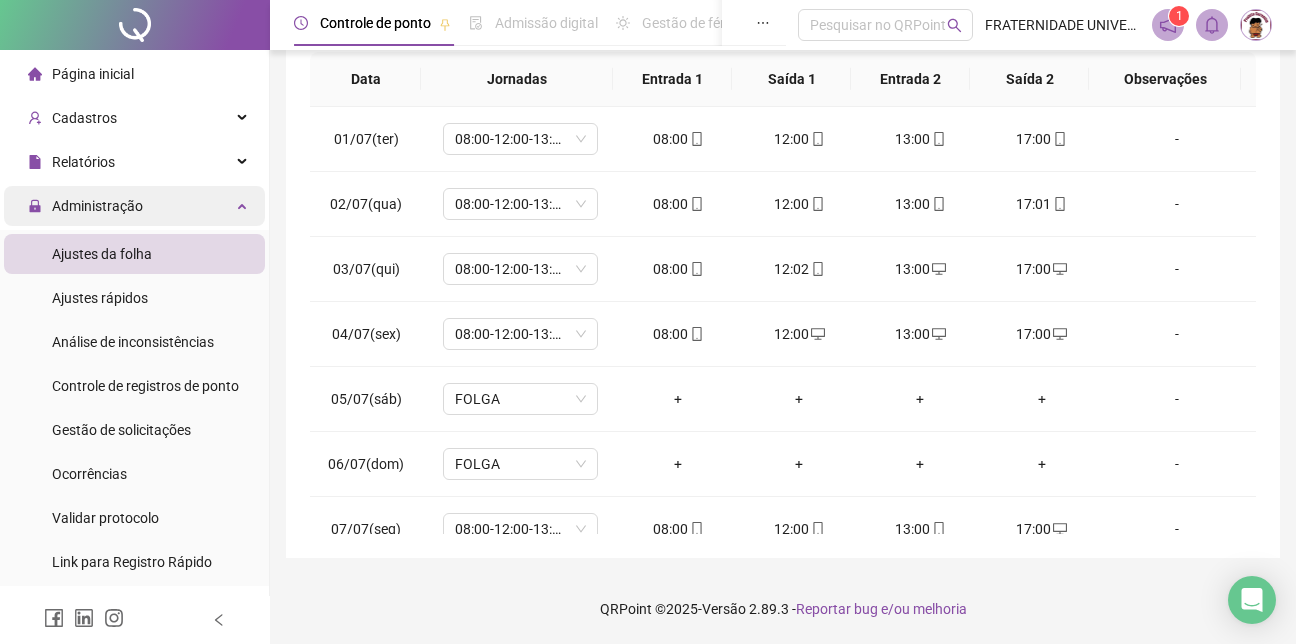 click on "Administração" at bounding box center (97, 206) 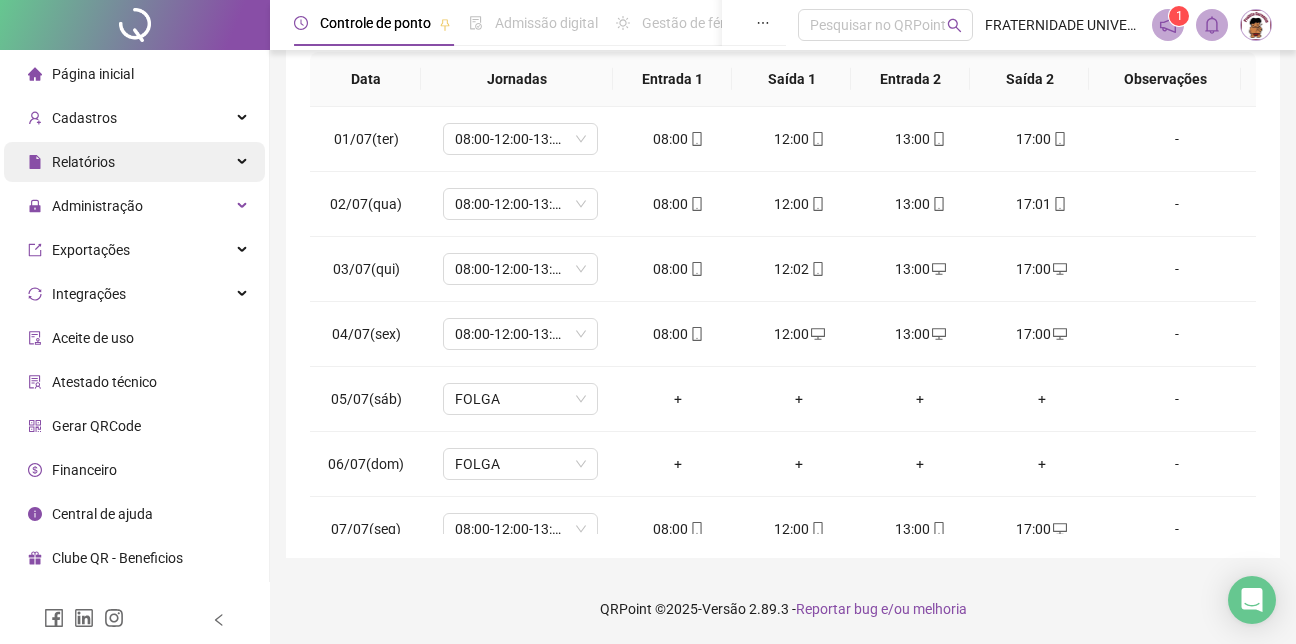 click on "Relatórios" at bounding box center (83, 162) 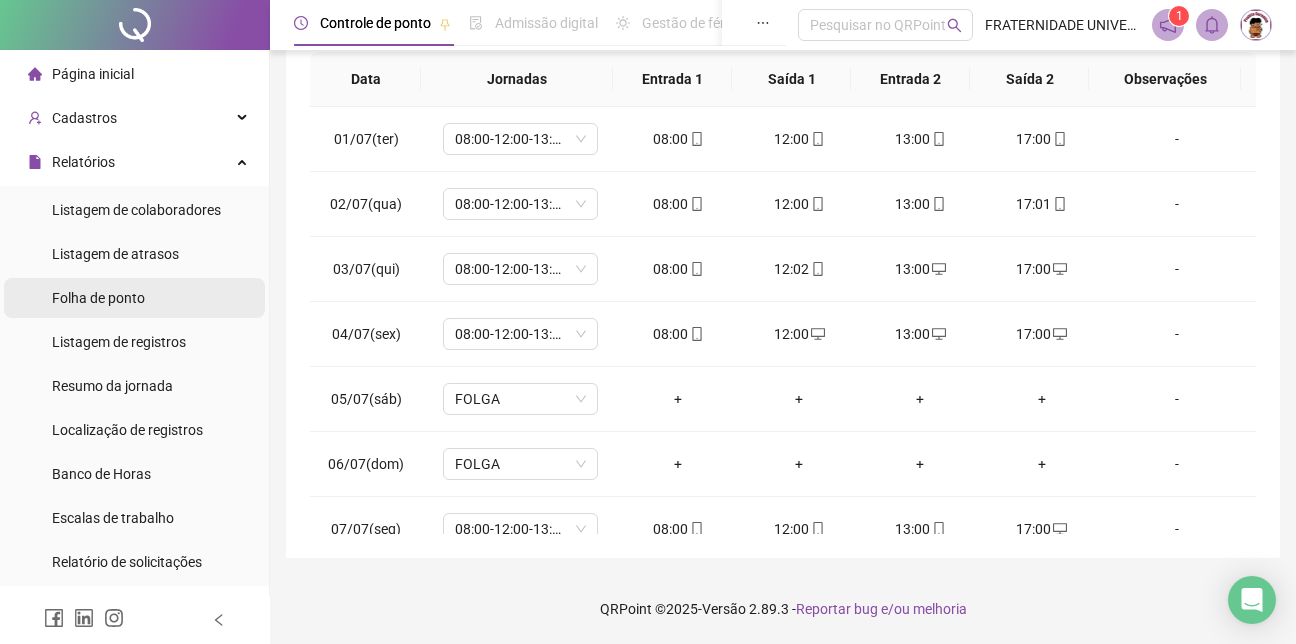 click on "Folha de ponto" at bounding box center (98, 298) 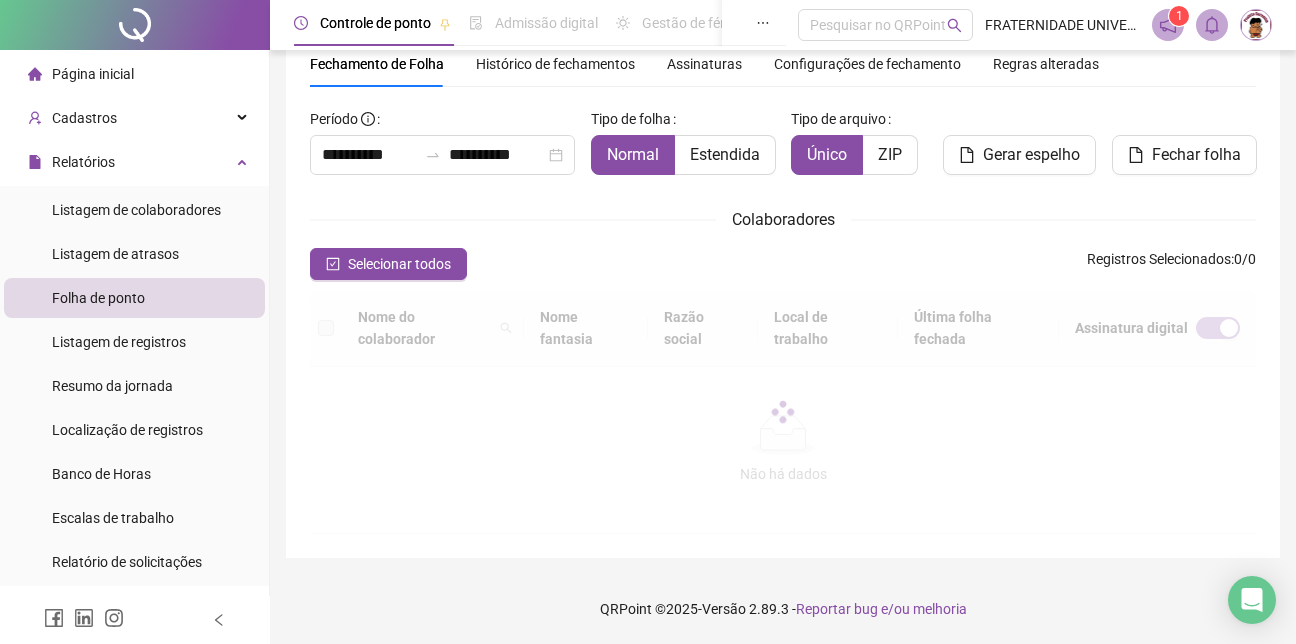 scroll, scrollTop: 88, scrollLeft: 0, axis: vertical 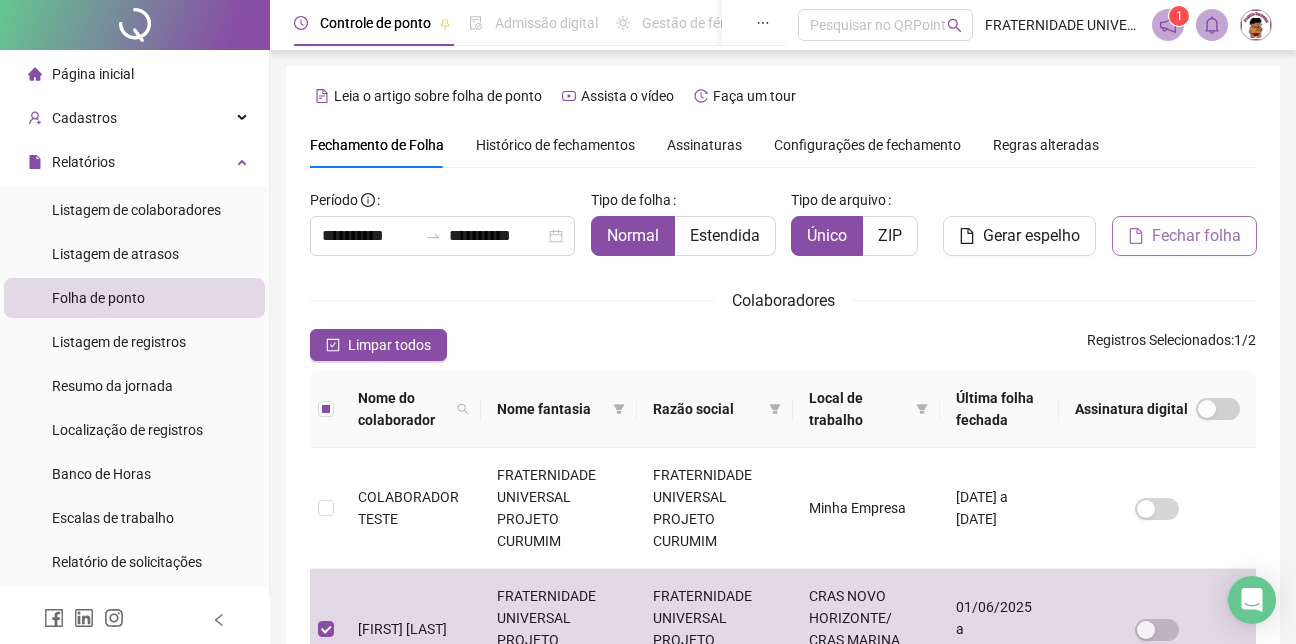 click on "Fechar folha" at bounding box center [1196, 236] 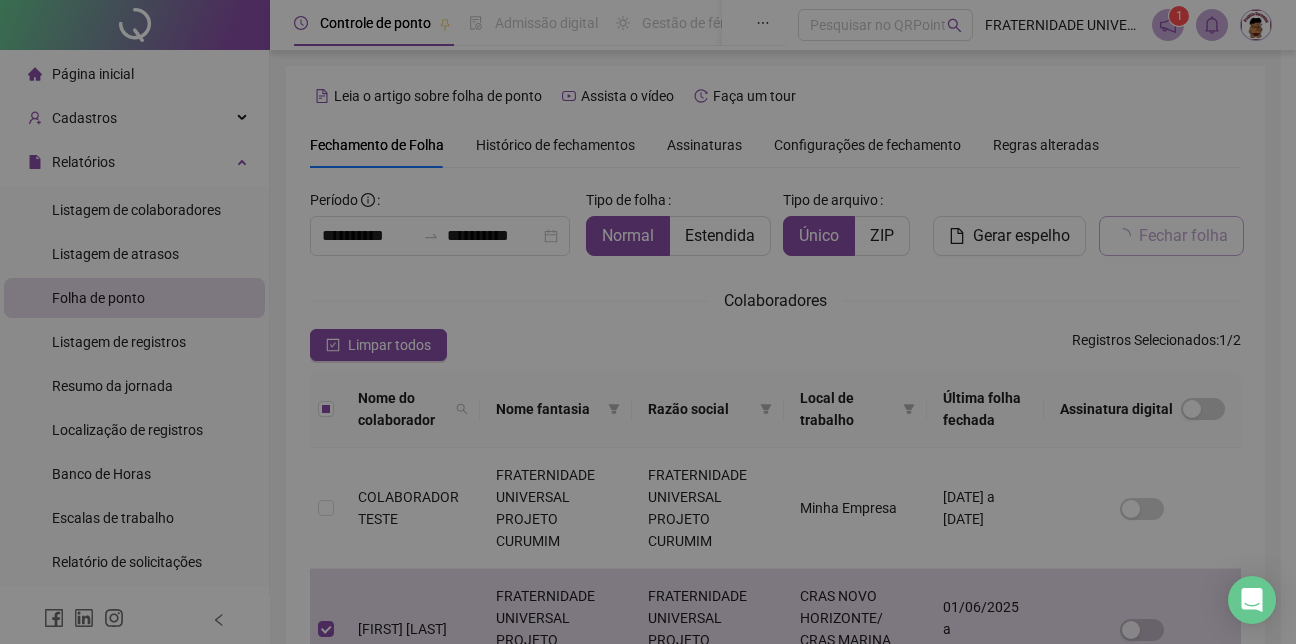 scroll, scrollTop: 88, scrollLeft: 0, axis: vertical 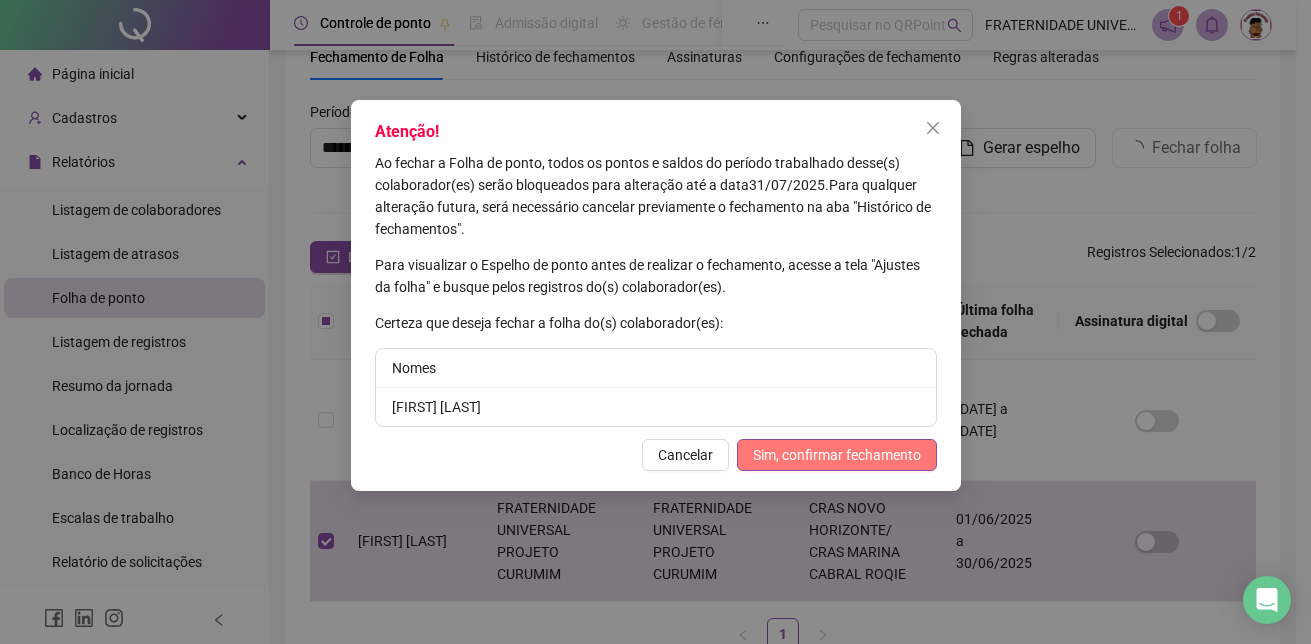 click on "Sim, confirmar fechamento" at bounding box center [837, 455] 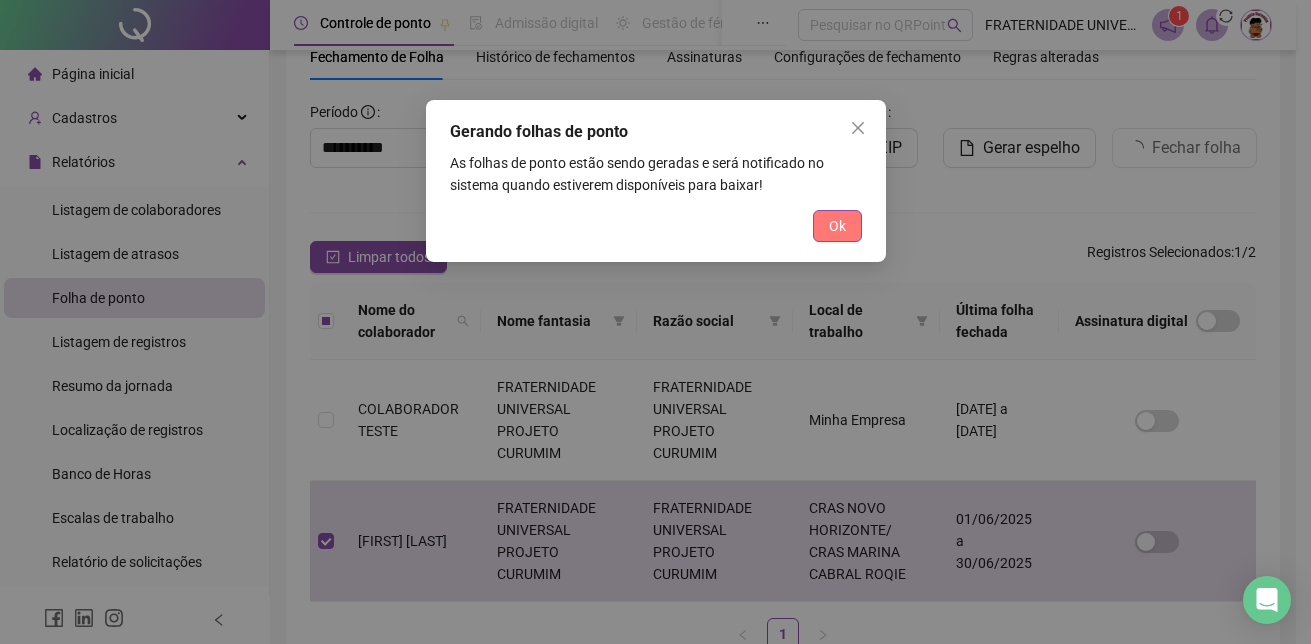 click on "Ok" at bounding box center [837, 226] 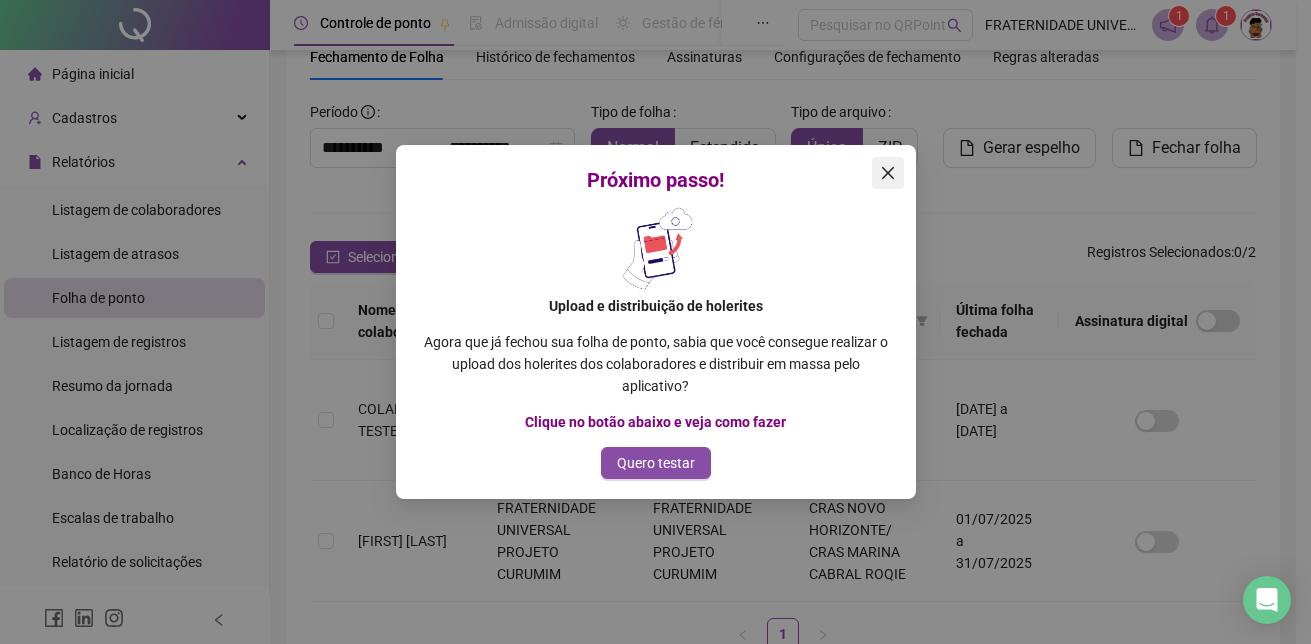 click 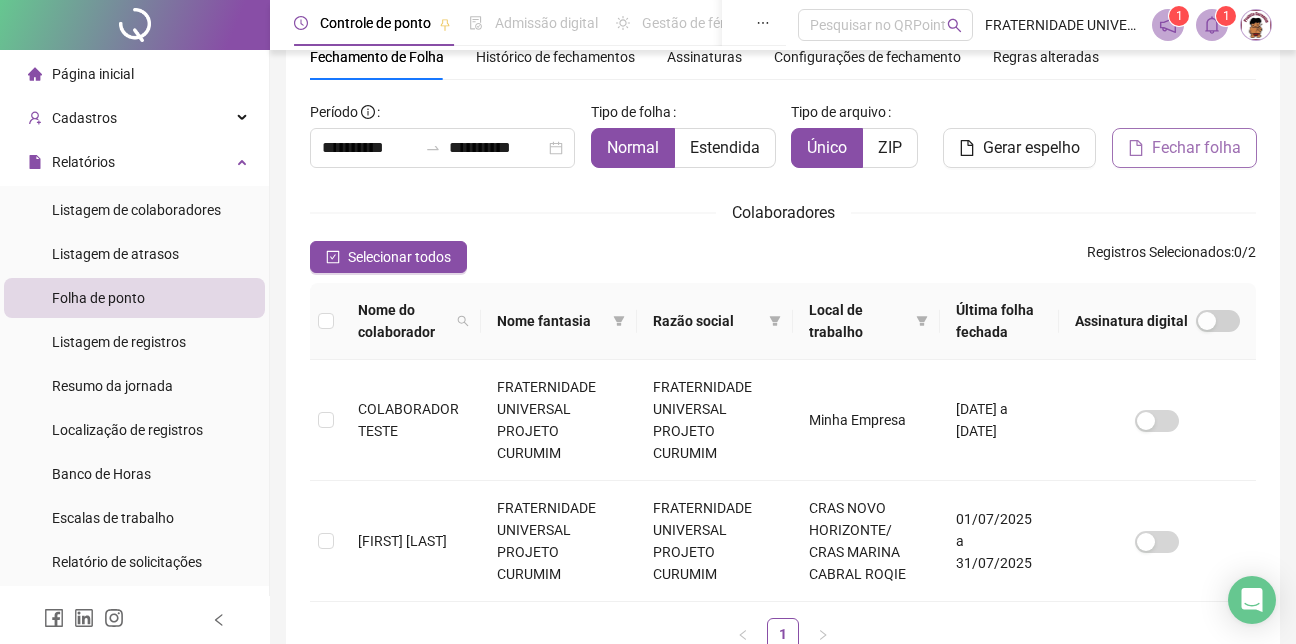 click on "Fechar folha" at bounding box center (1196, 148) 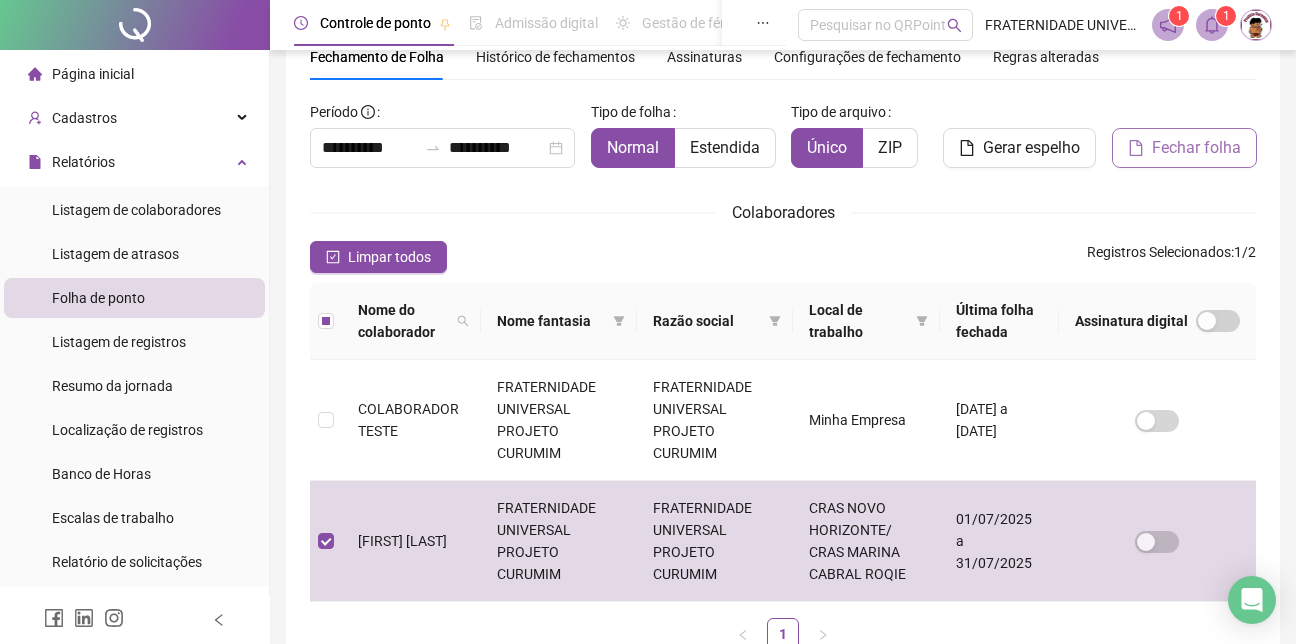 click on "Fechar folha" at bounding box center (1196, 148) 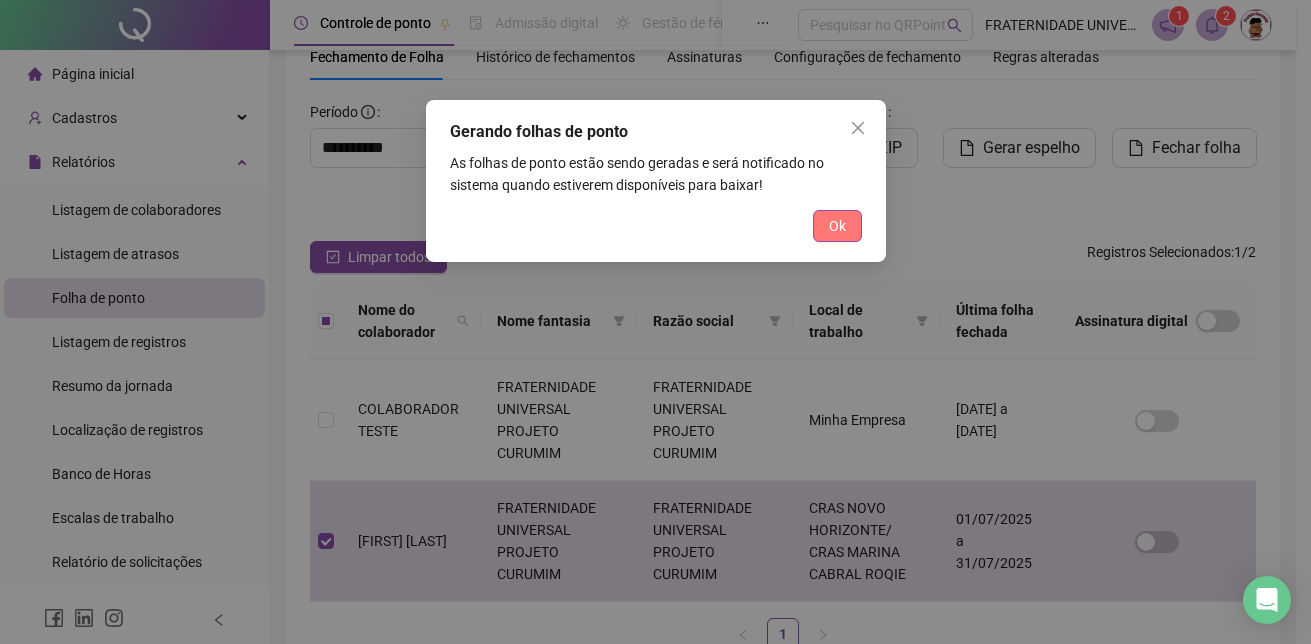 click on "Ok" at bounding box center [837, 226] 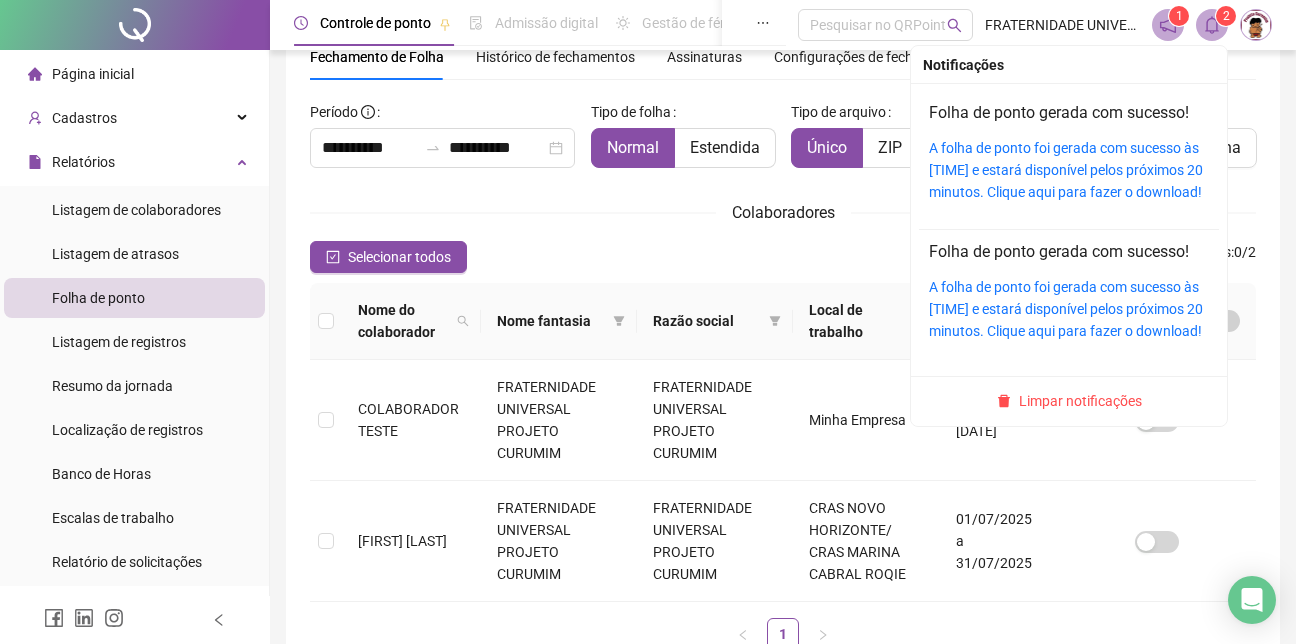 click on "2" at bounding box center [1226, 16] 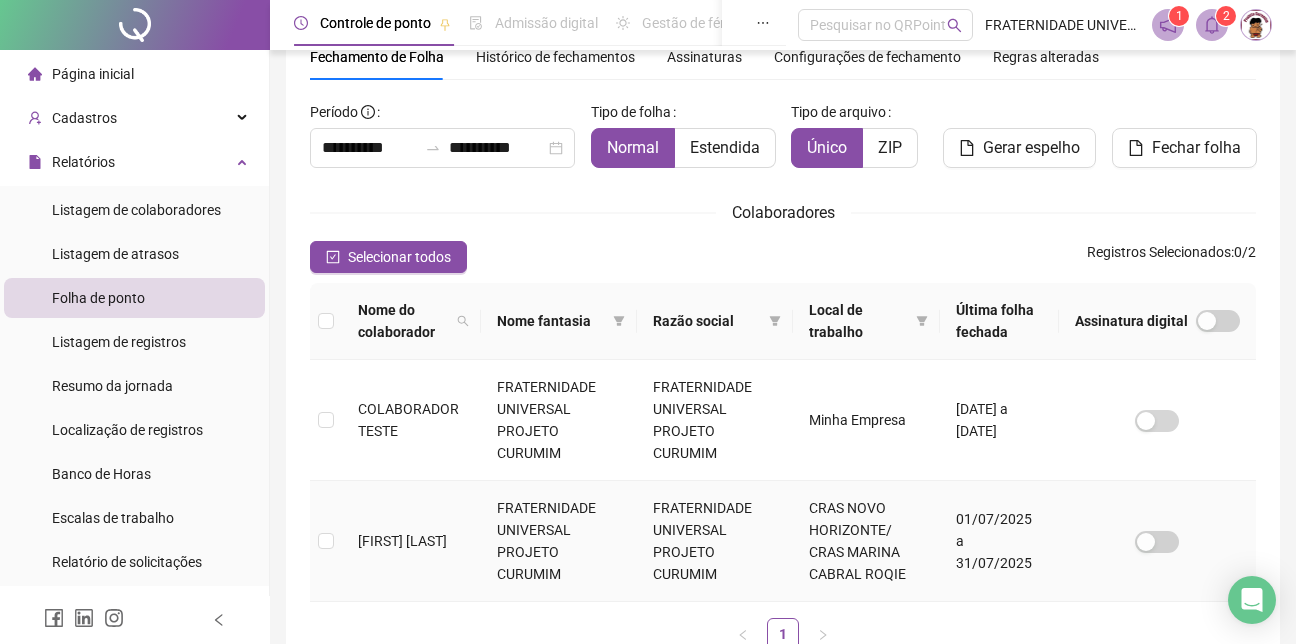 click at bounding box center [1157, 541] 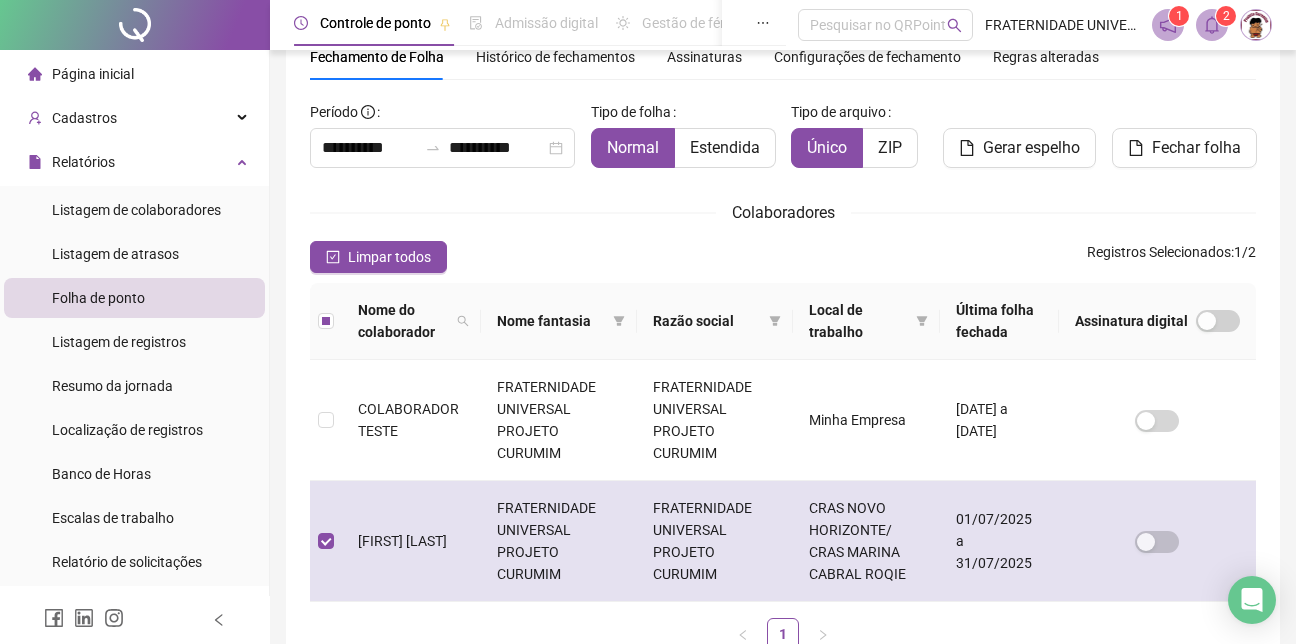 click at bounding box center [1157, 541] 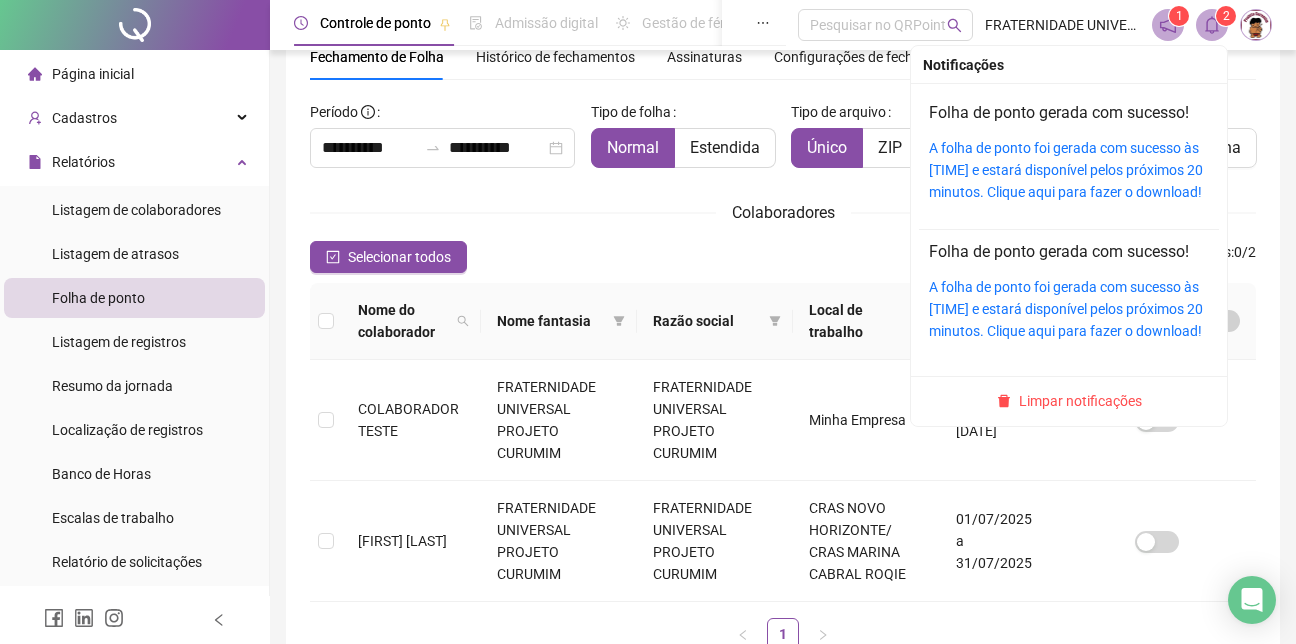 click on "2" at bounding box center [1226, 16] 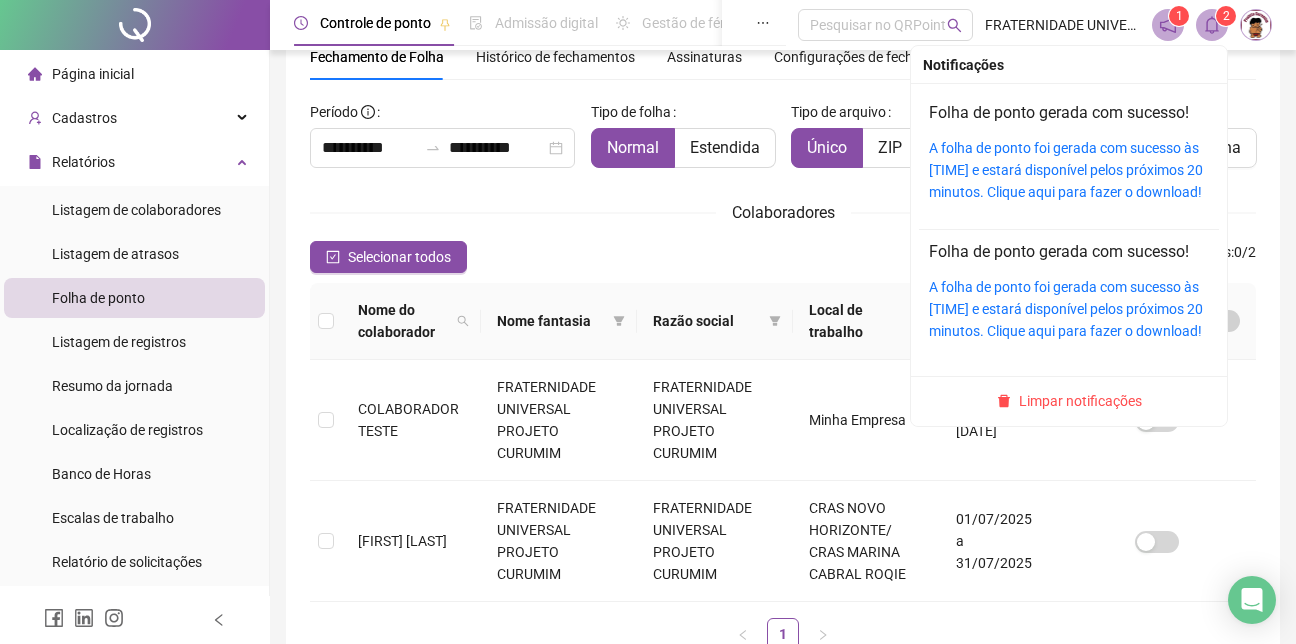 click on "2" at bounding box center [1226, 16] 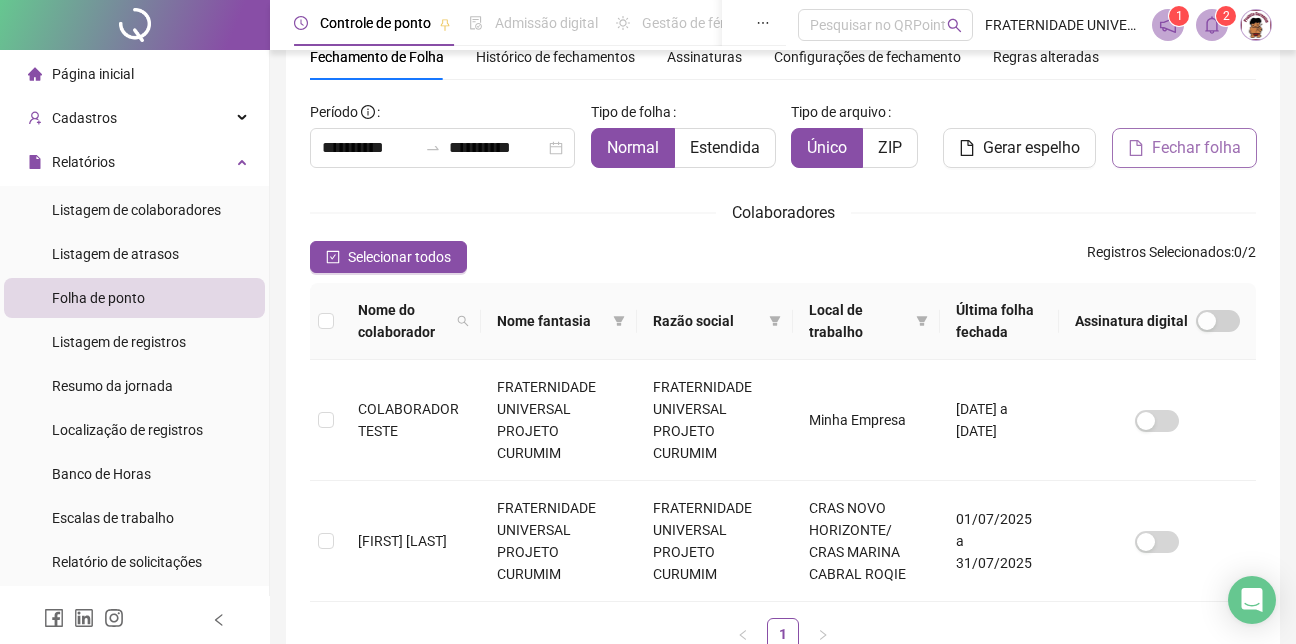 click on "Fechar folha" at bounding box center [1196, 148] 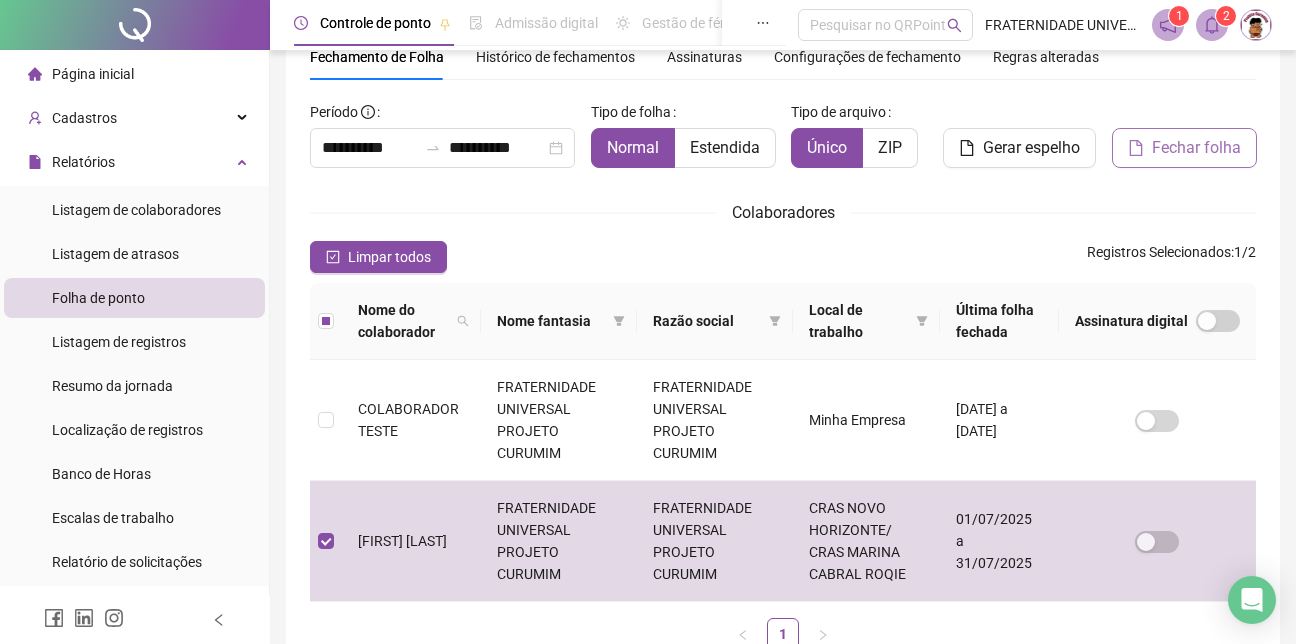 click on "Fechar folha" at bounding box center [1196, 148] 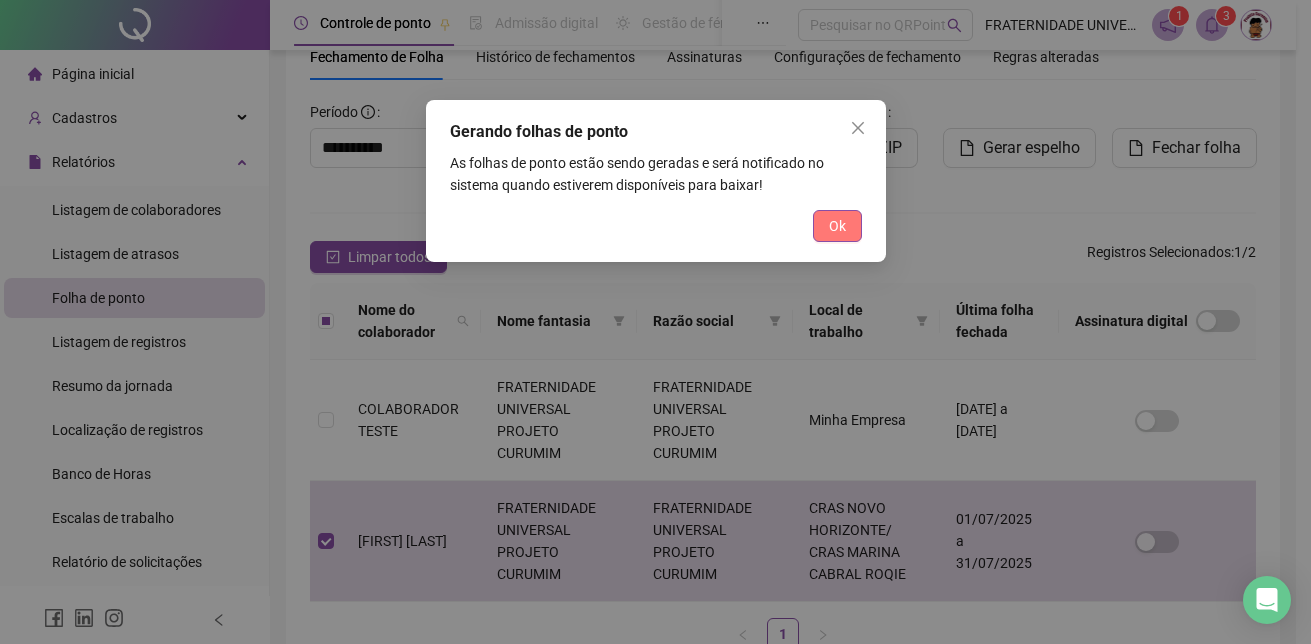 click on "Ok" at bounding box center (837, 226) 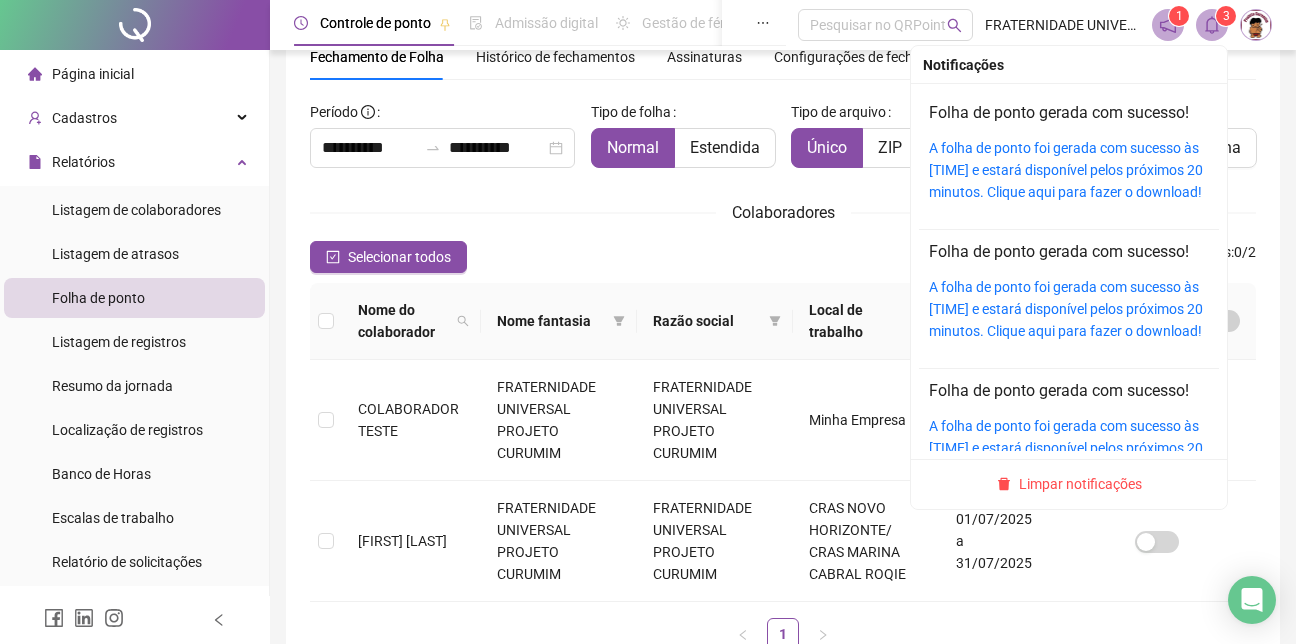 click on "3" at bounding box center [1226, 16] 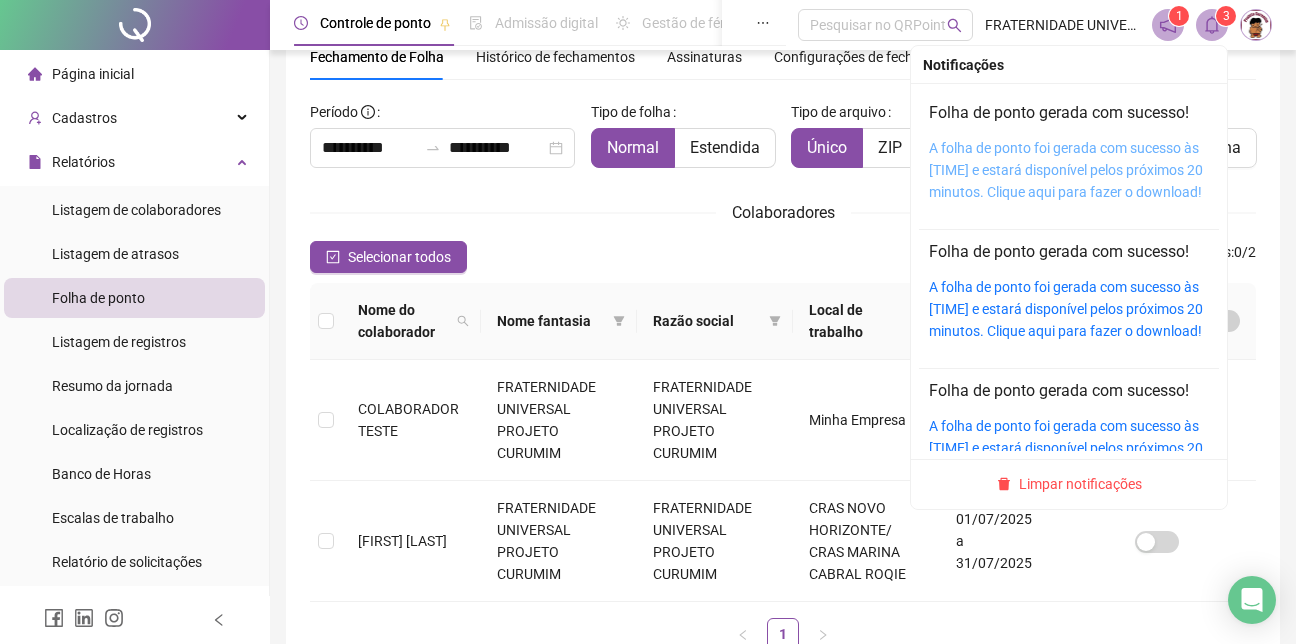 click on "A folha de ponto foi gerada com sucesso às [TIME] e estará disponível pelos próximos 20 minutos.
Clique aqui para fazer o download!" at bounding box center [1066, 170] 